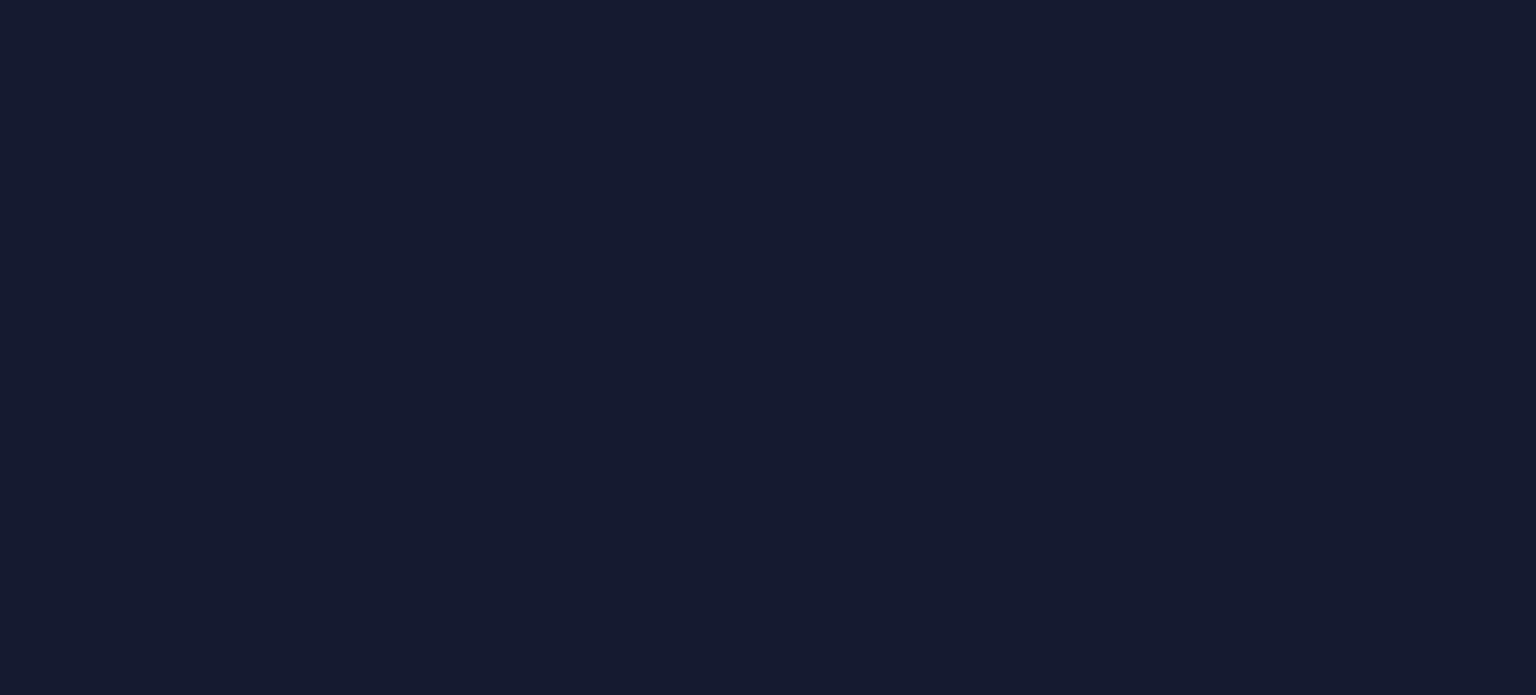 scroll, scrollTop: 0, scrollLeft: 0, axis: both 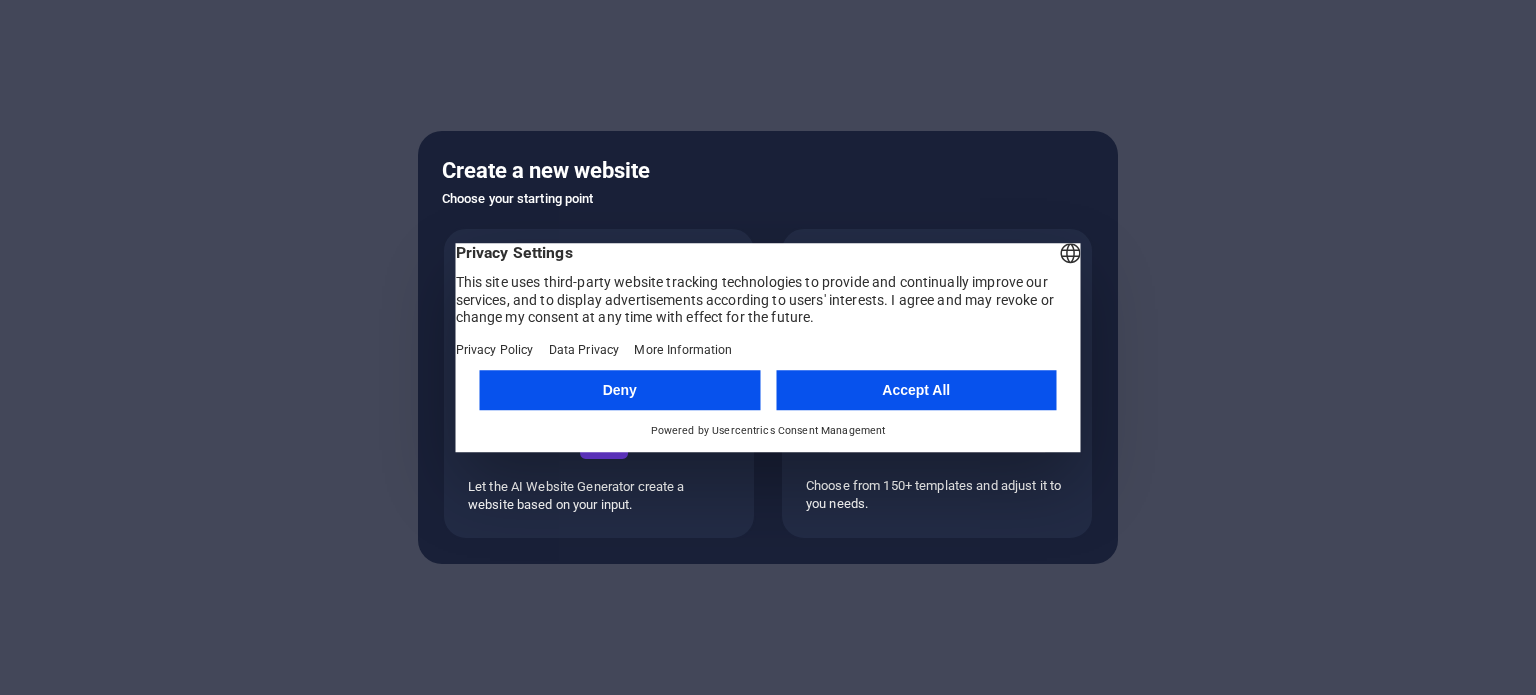 click on "Accept All" at bounding box center (916, 390) 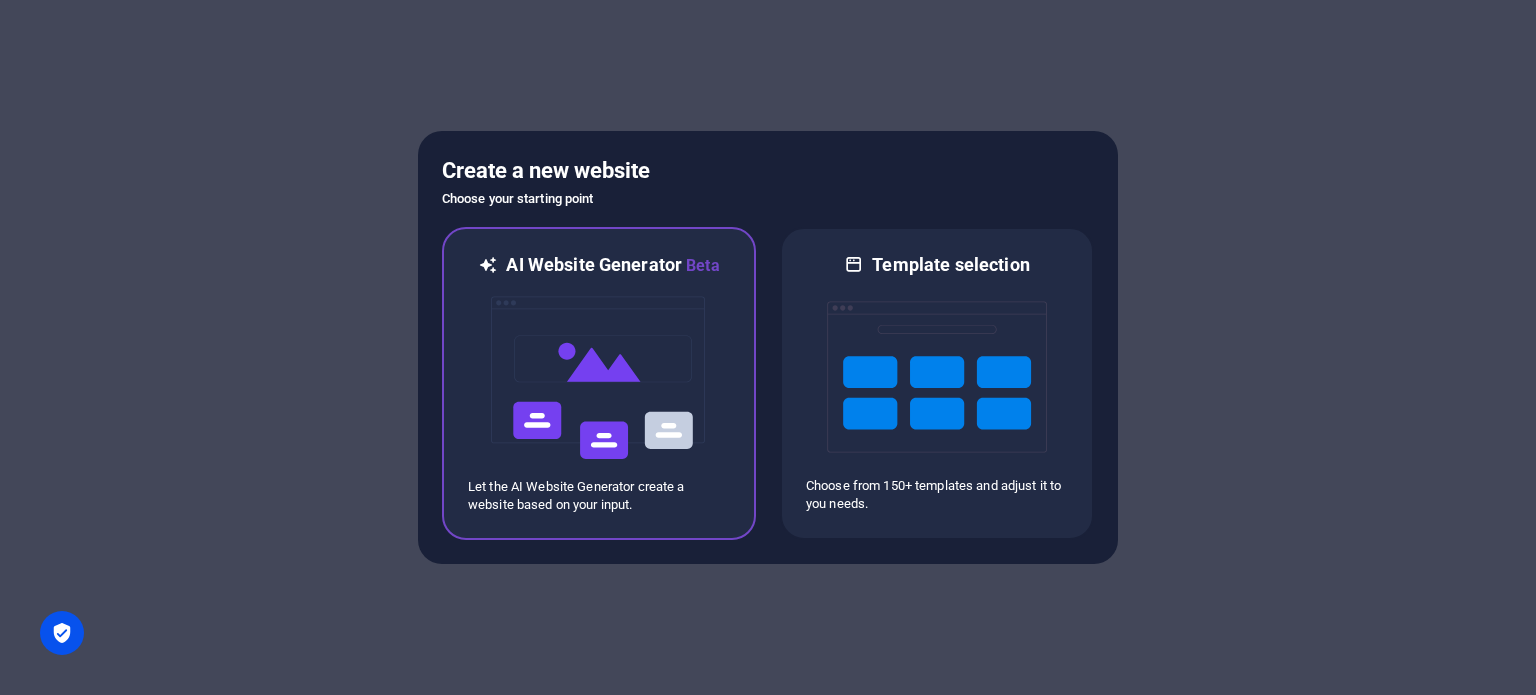 click at bounding box center (599, 378) 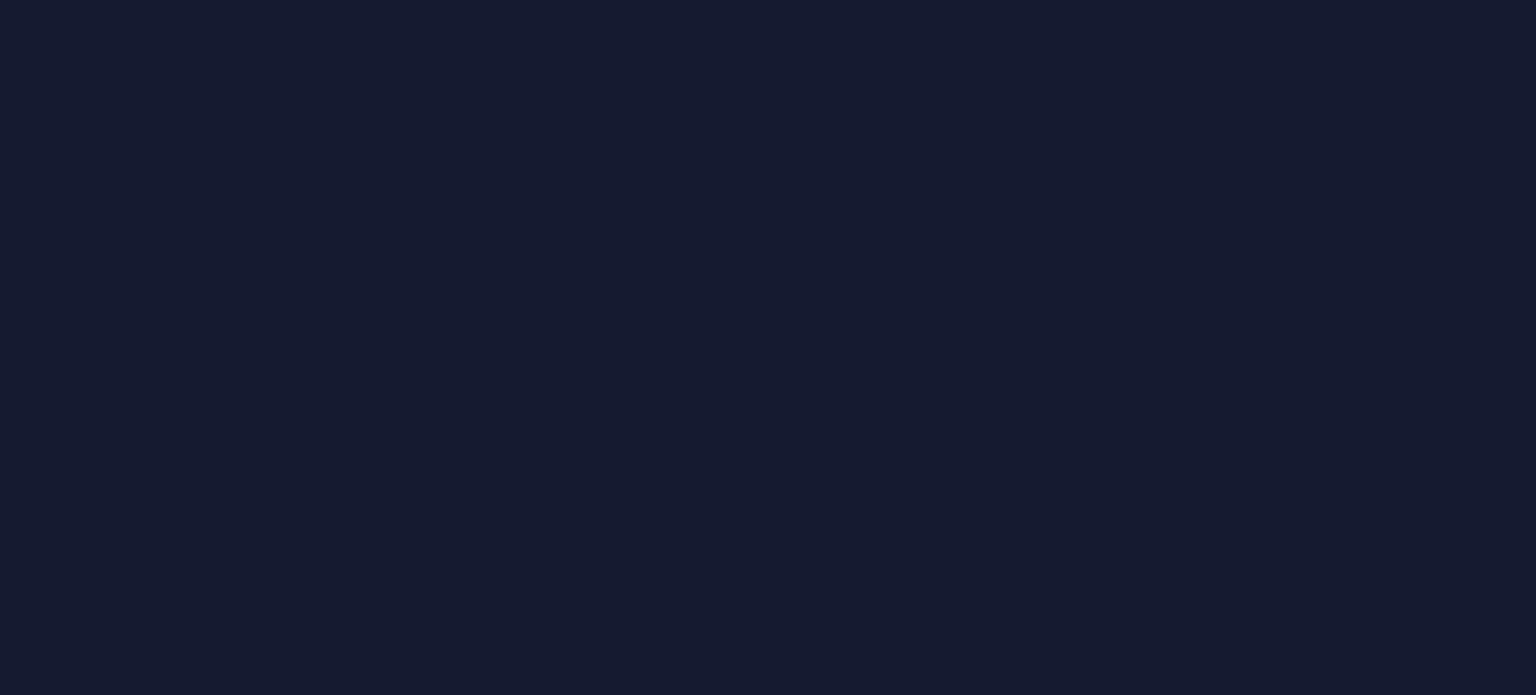 scroll, scrollTop: 0, scrollLeft: 0, axis: both 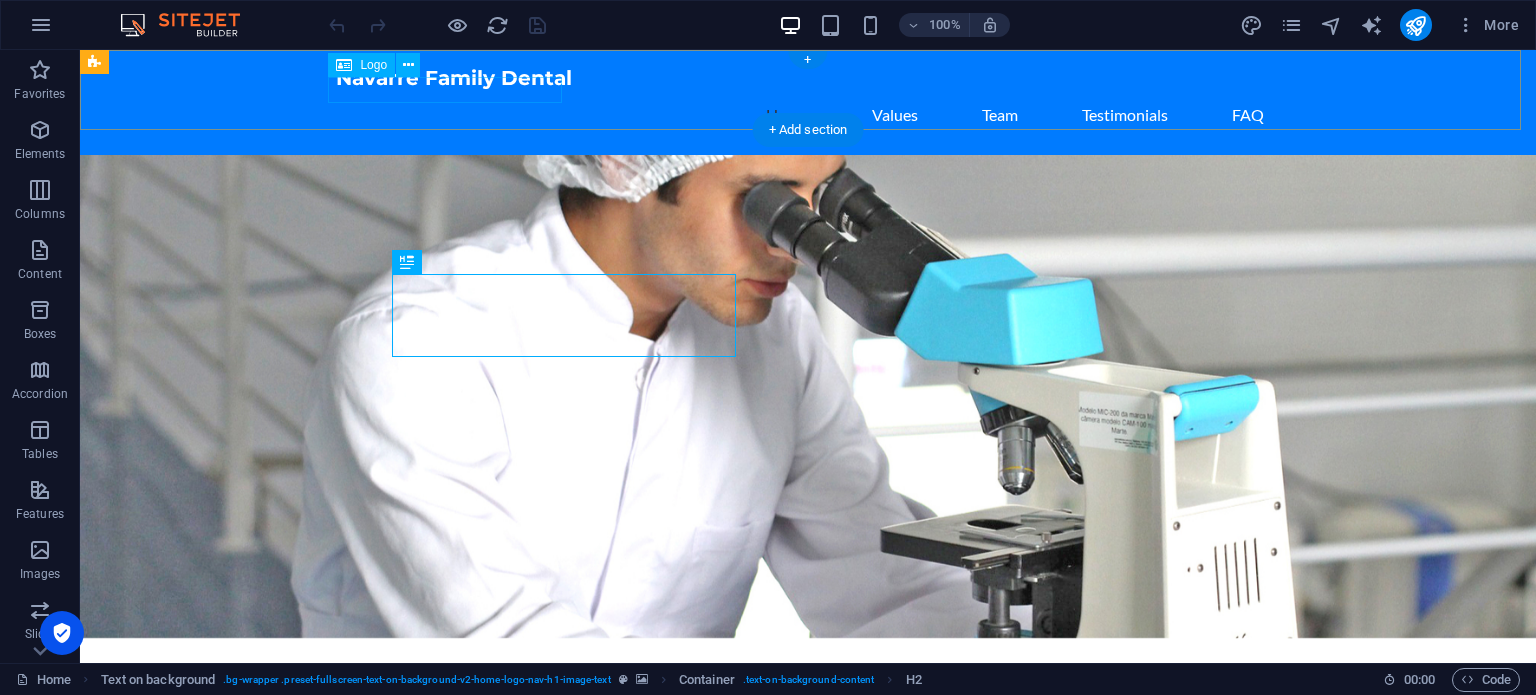 click on "Navarre Family Dental" at bounding box center (808, 78) 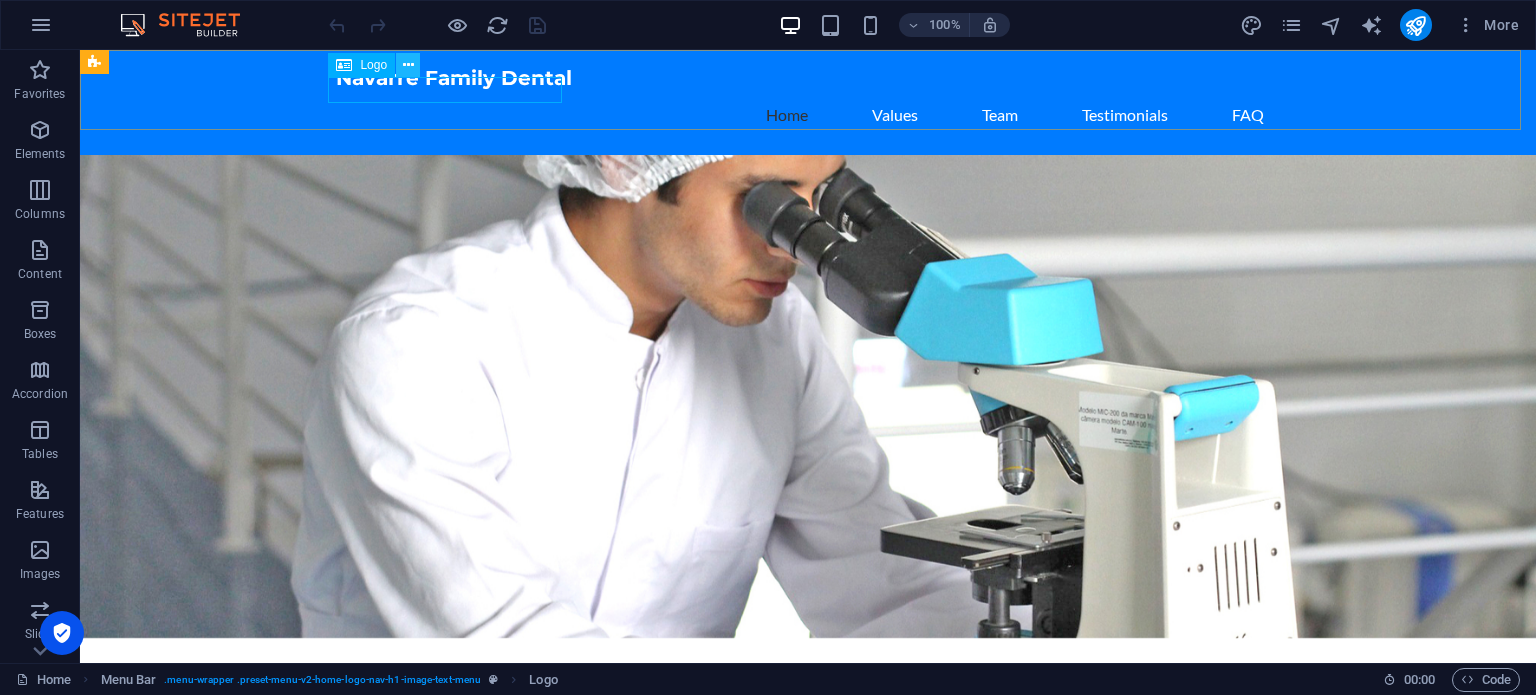 click at bounding box center [408, 65] 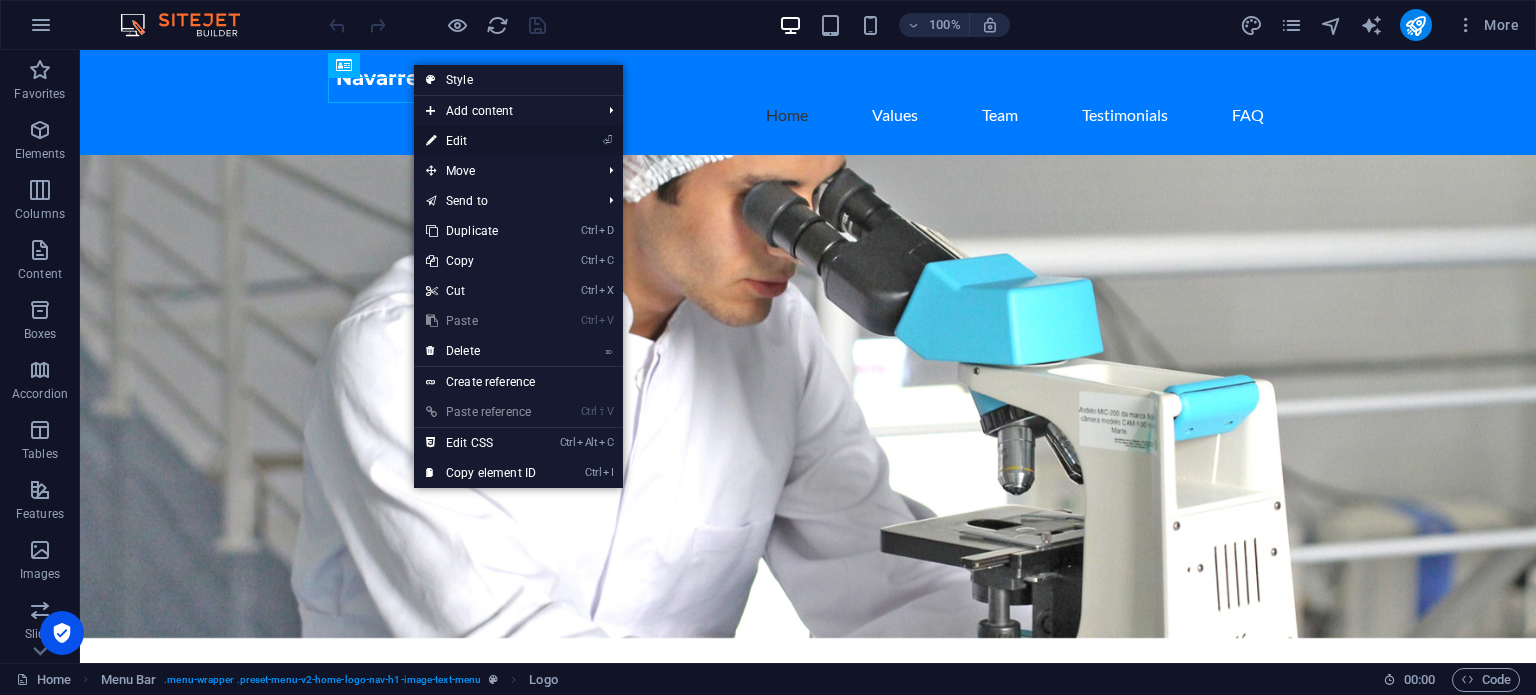 click on "⏎  Edit" at bounding box center [481, 141] 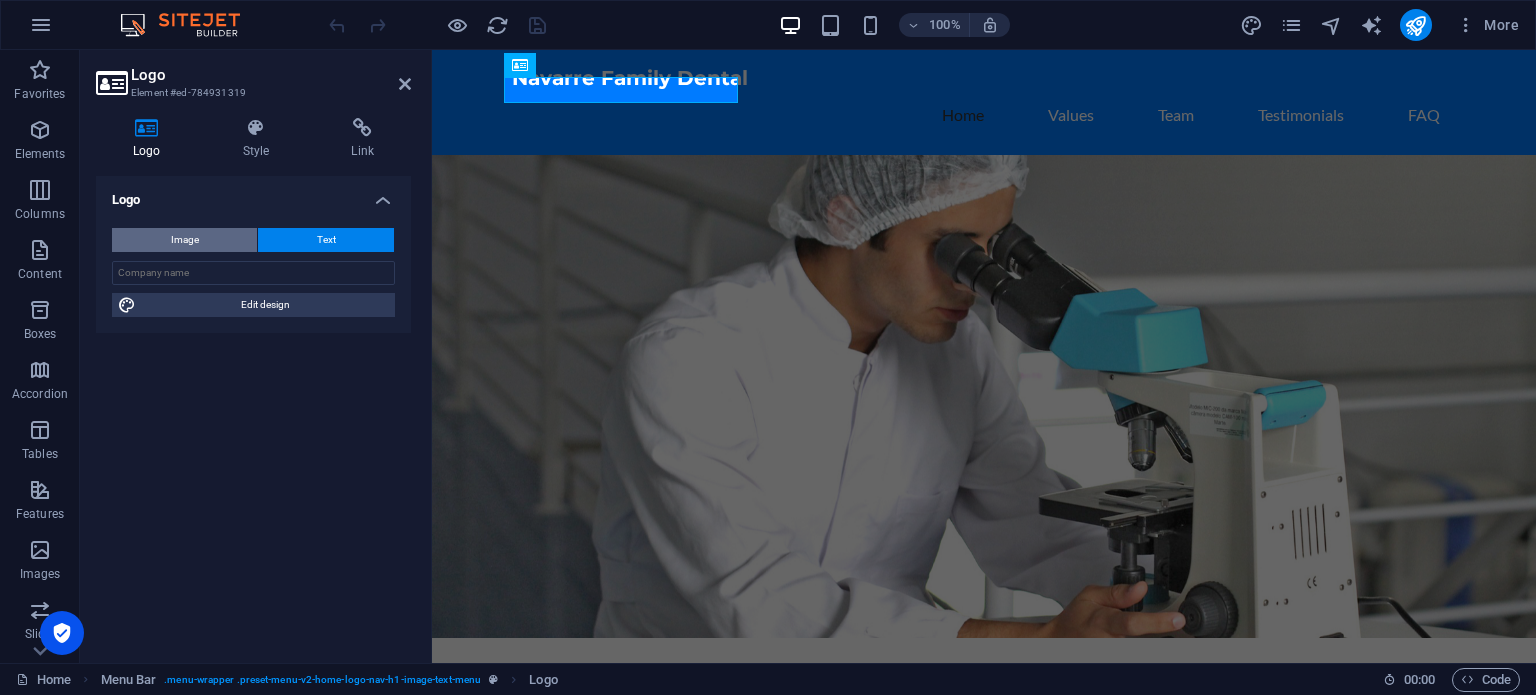 click on "Image" at bounding box center [184, 240] 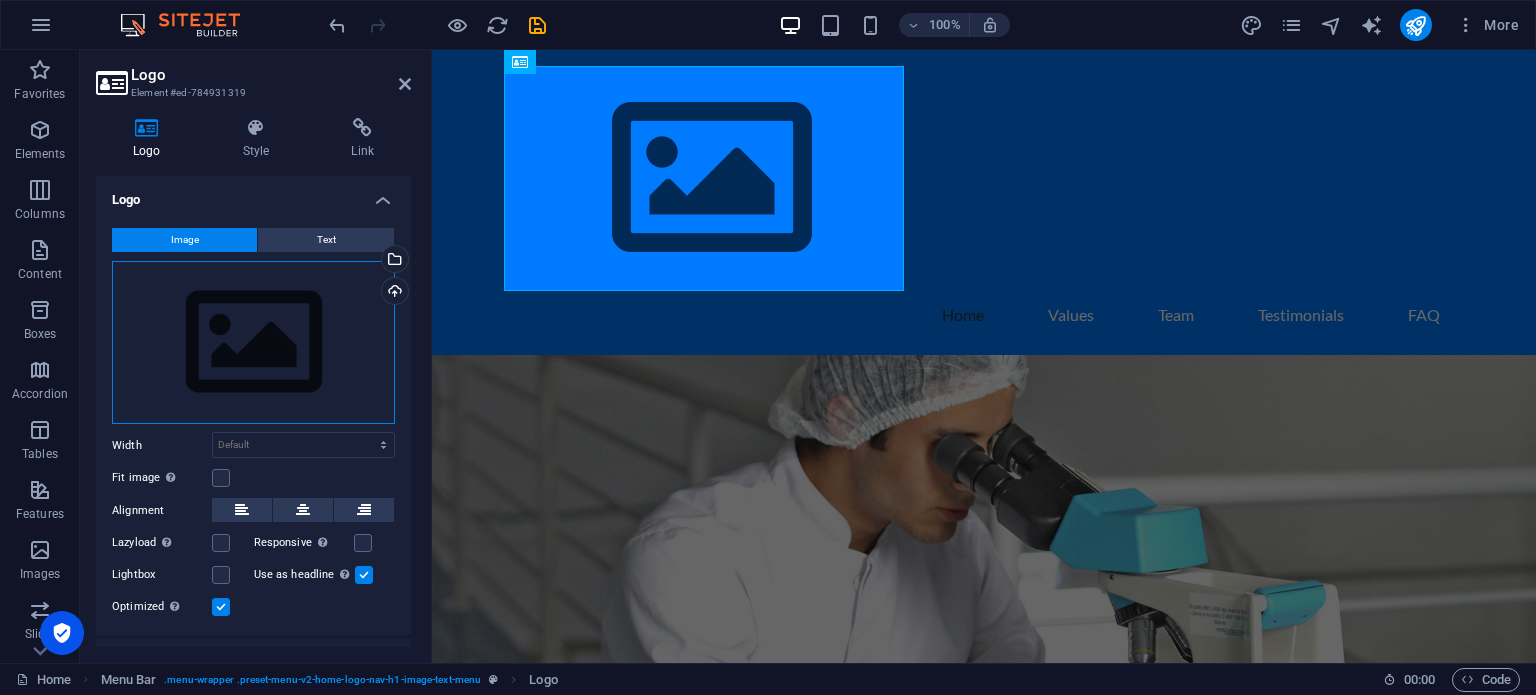 click on "Drag files here, click to choose files or select files from Files or our free stock photos & videos" at bounding box center (253, 343) 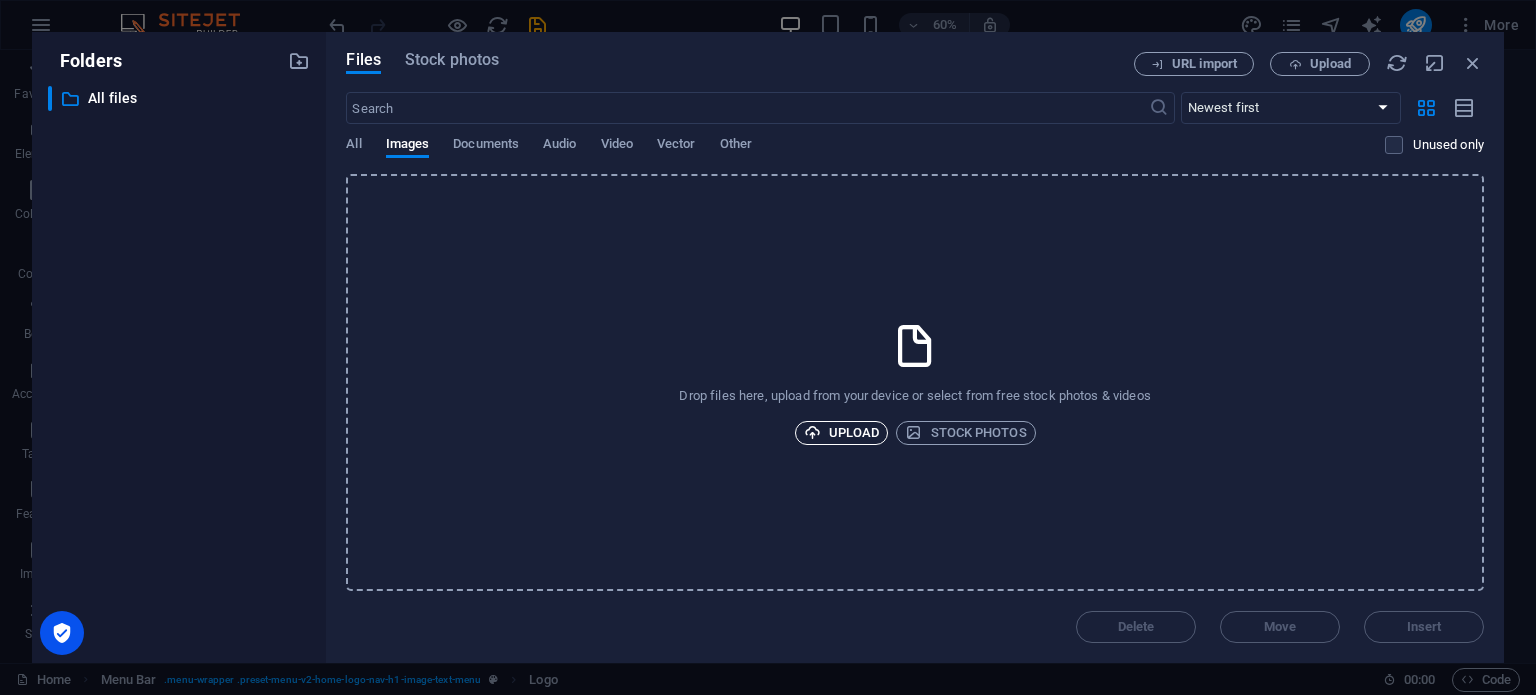 click on "Upload" at bounding box center (842, 433) 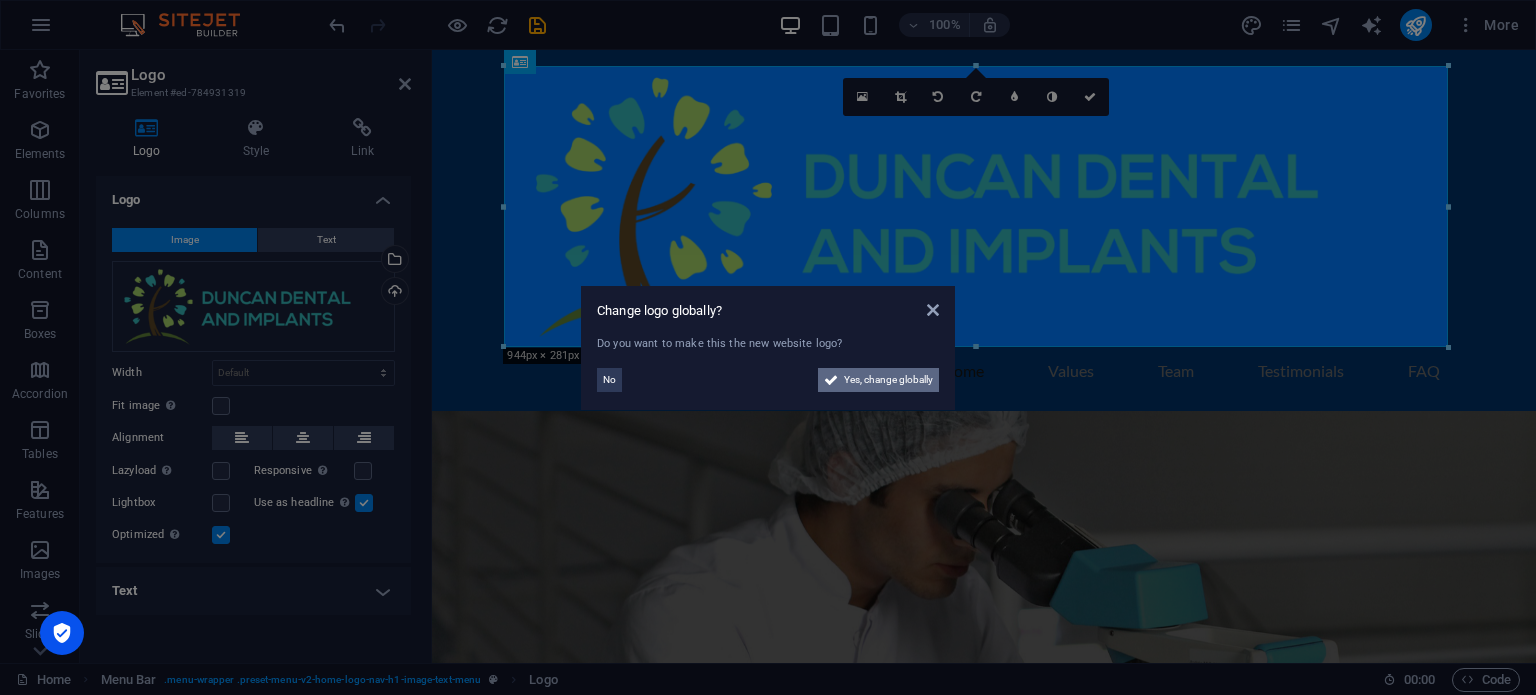 click on "Yes, change globally" at bounding box center (888, 380) 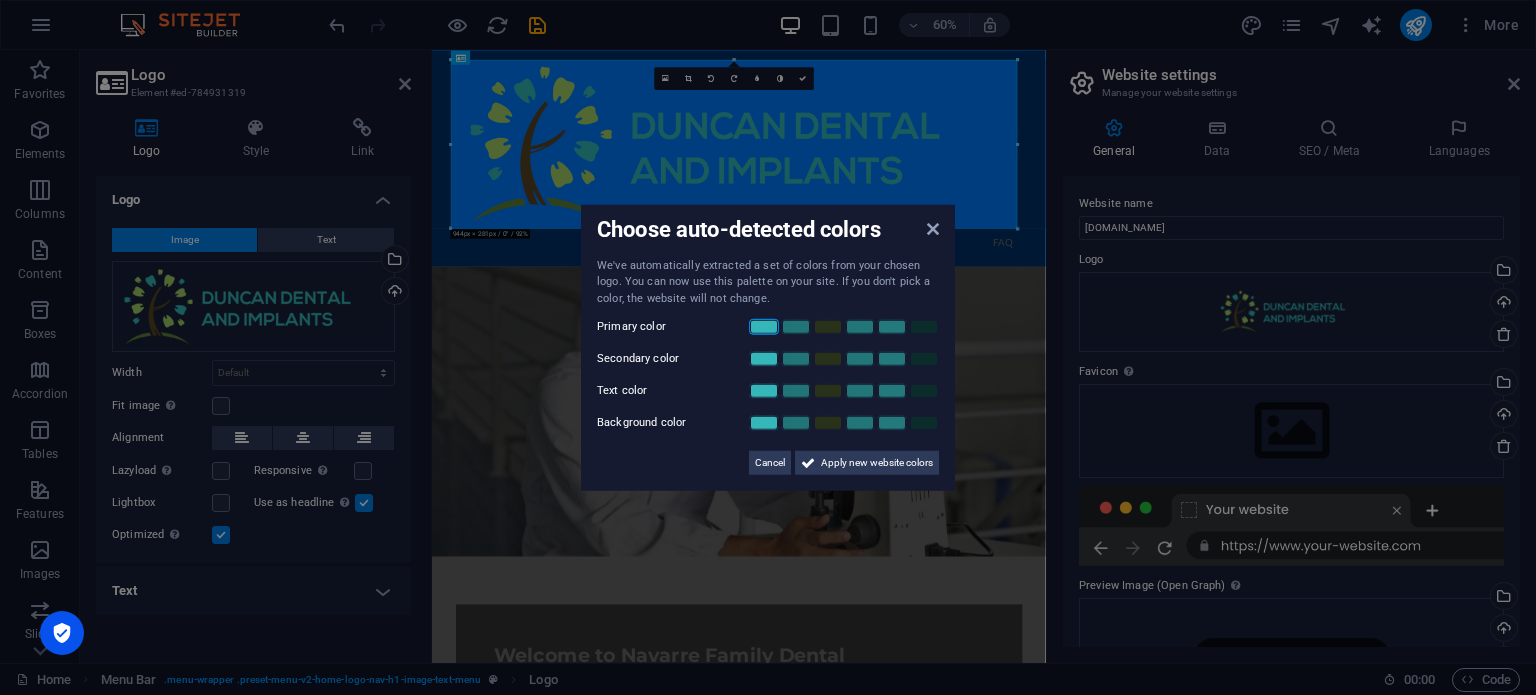 click at bounding box center (764, 327) 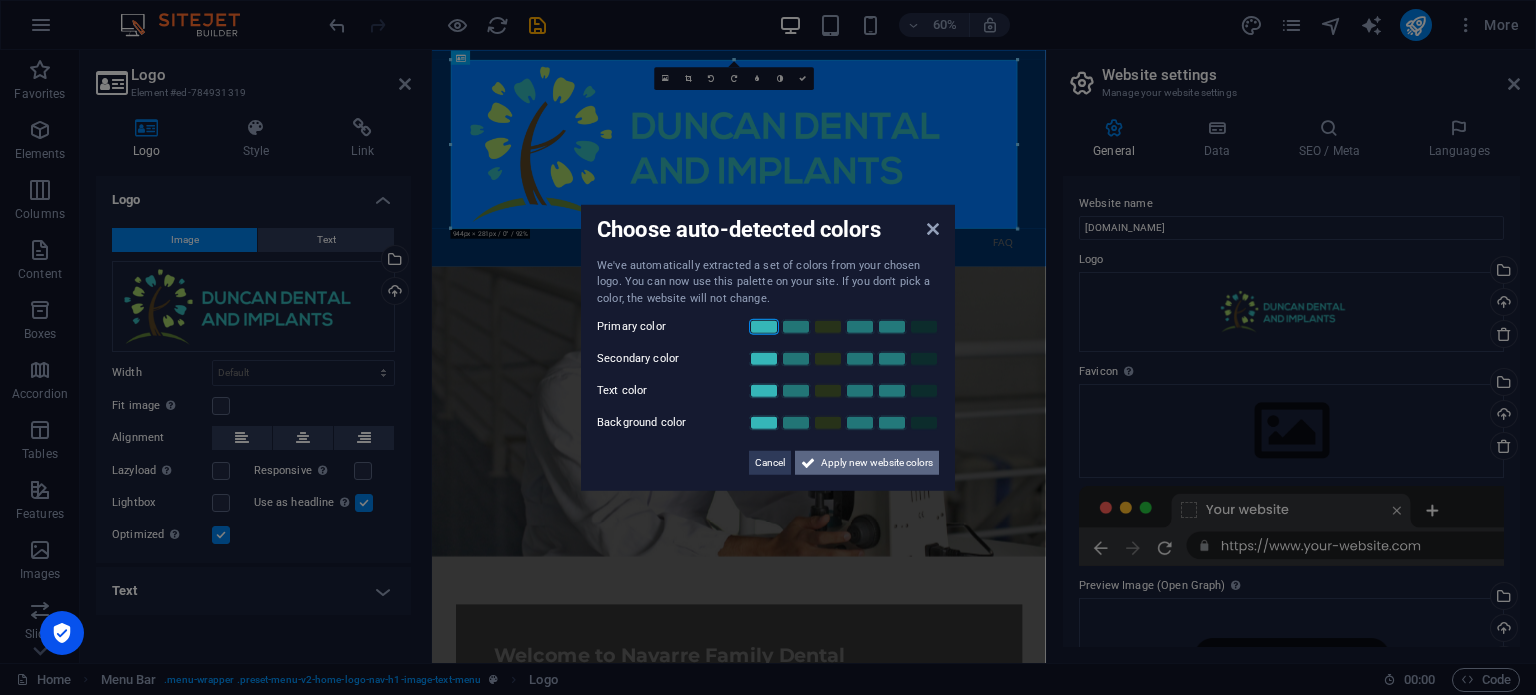 click on "Apply new website colors" at bounding box center (877, 463) 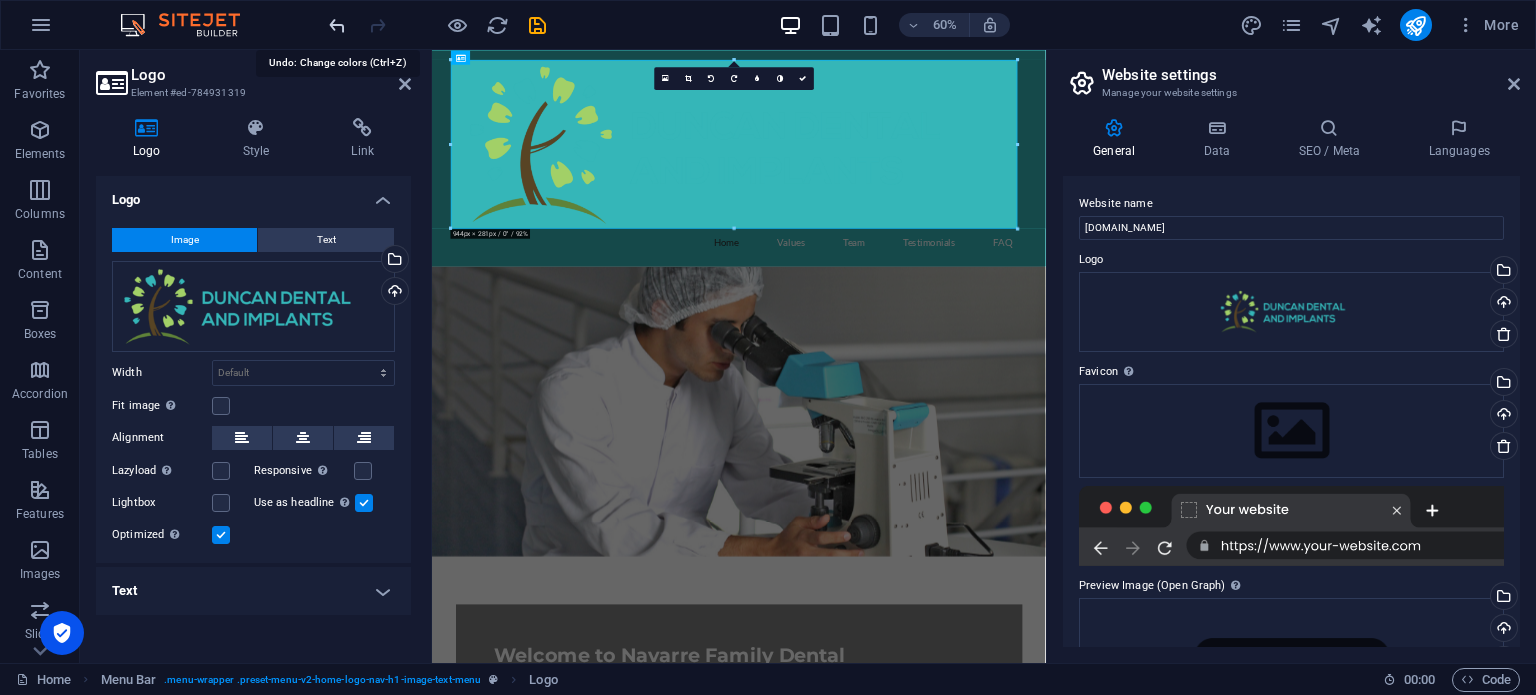 click at bounding box center (337, 25) 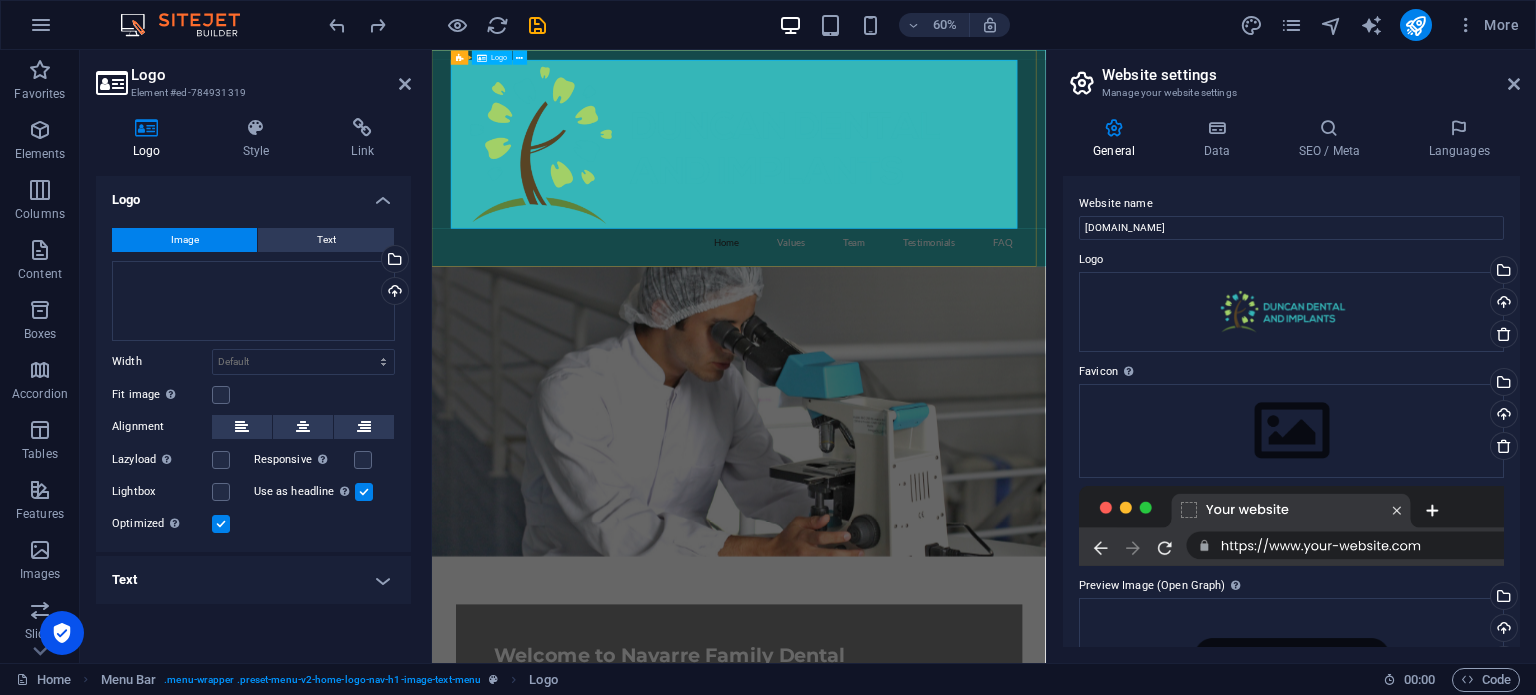 click at bounding box center [944, 206] 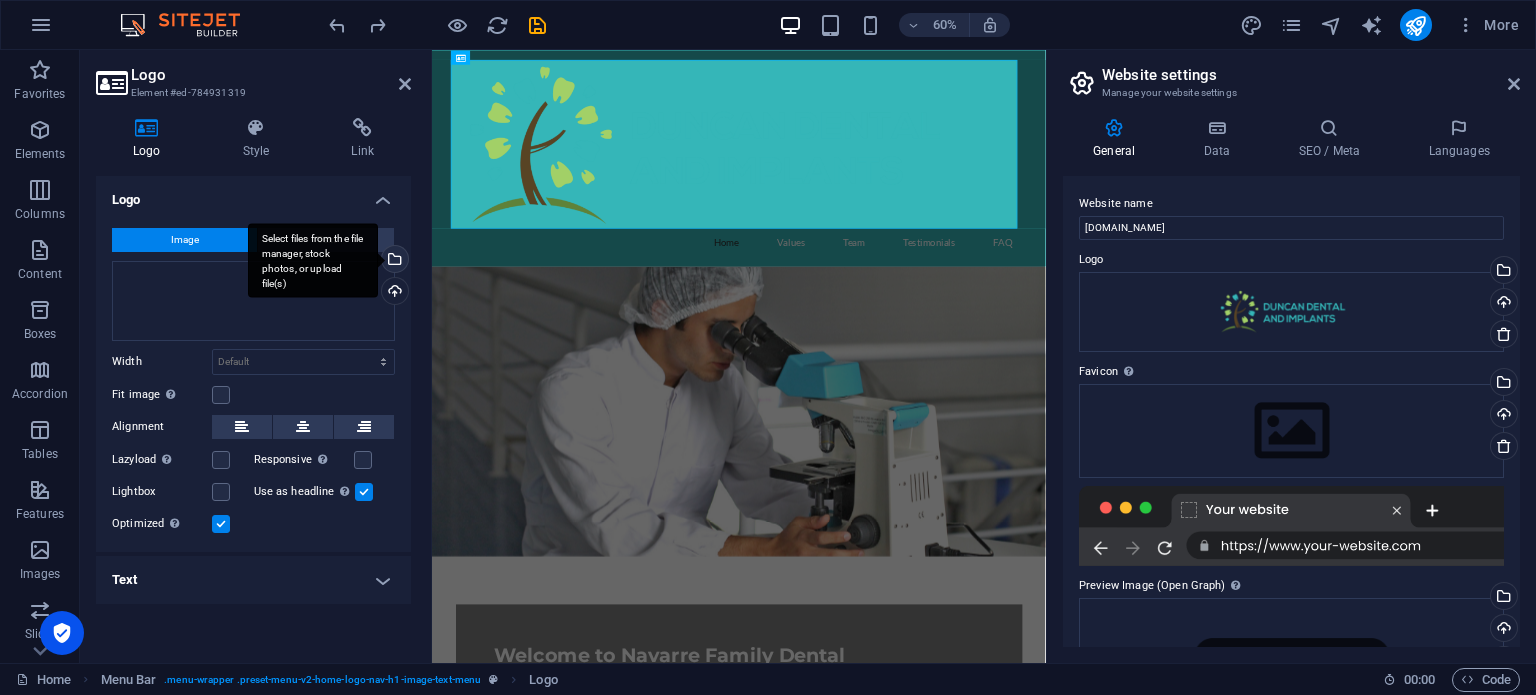 click on "Select files from the file manager, stock photos, or upload file(s)" at bounding box center (393, 261) 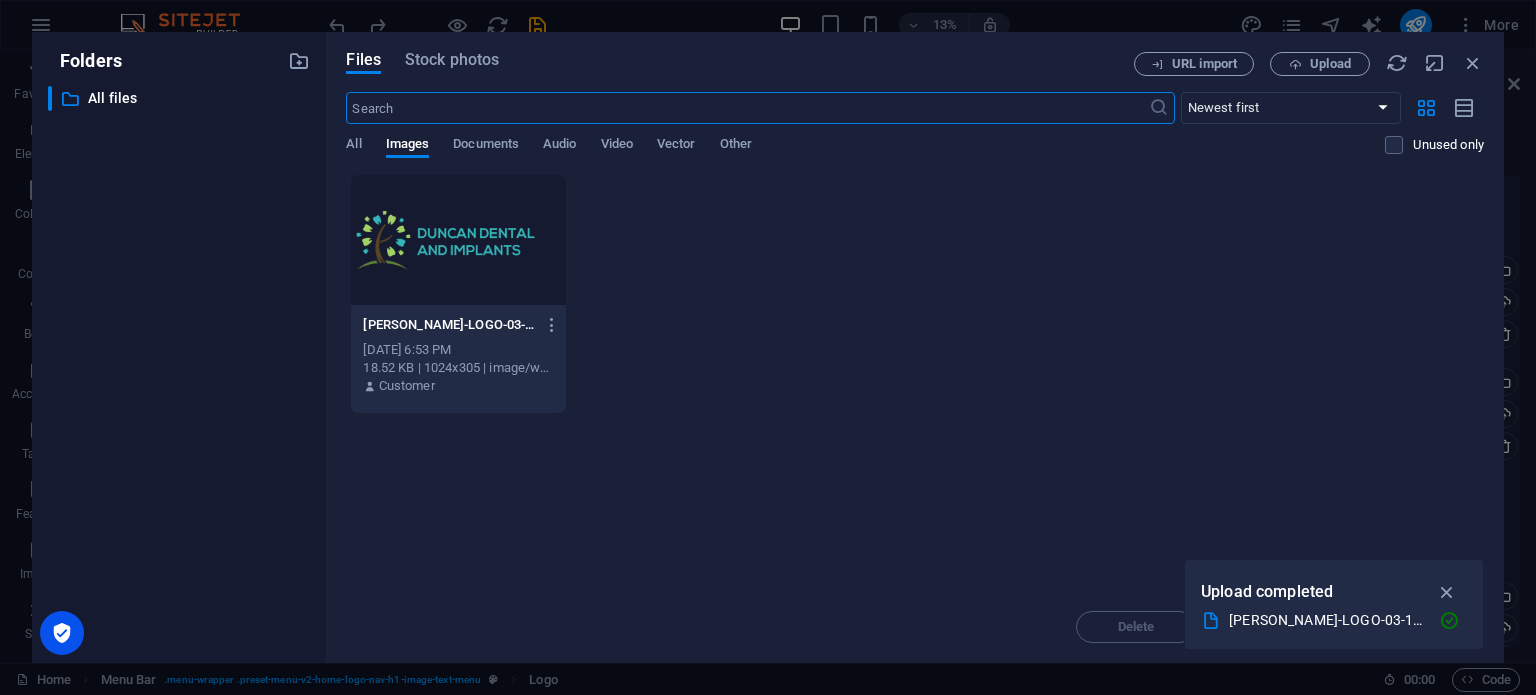 click at bounding box center [458, 240] 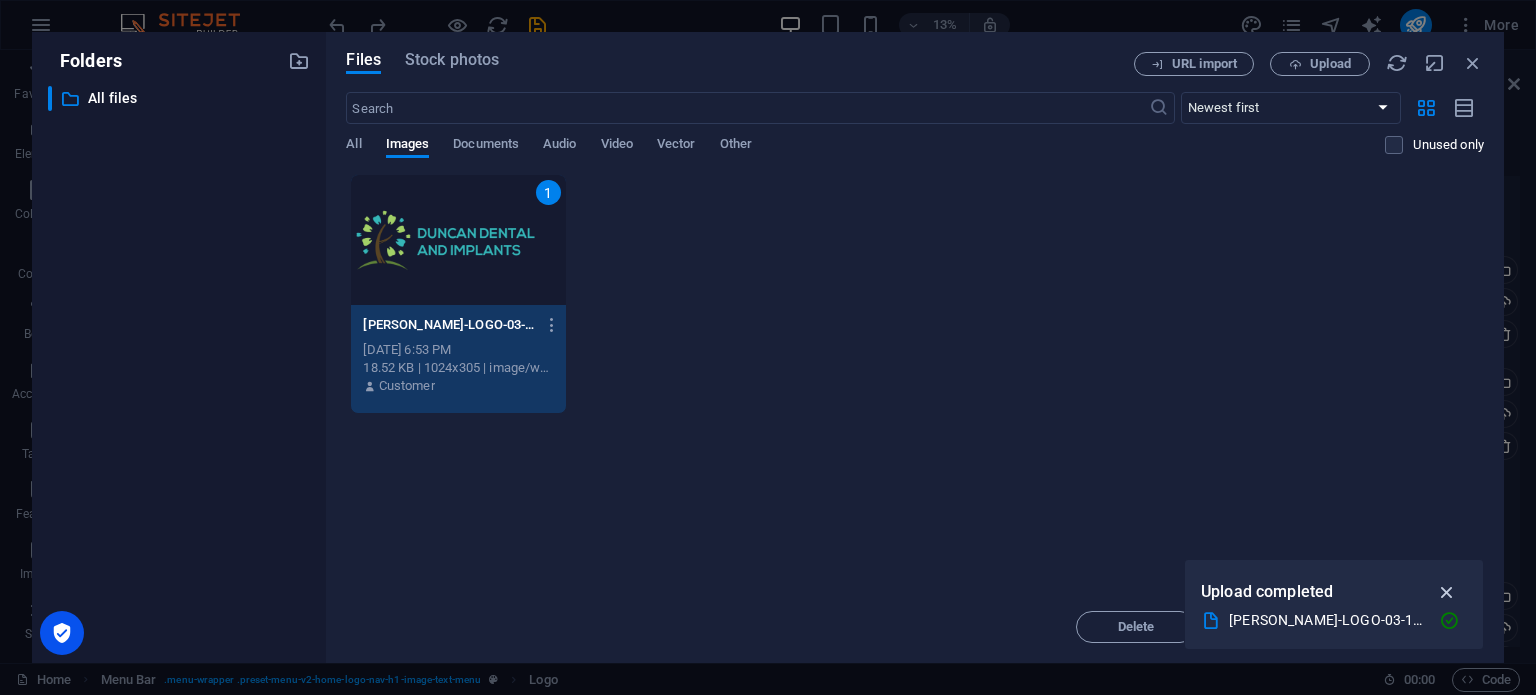 click at bounding box center (1447, 592) 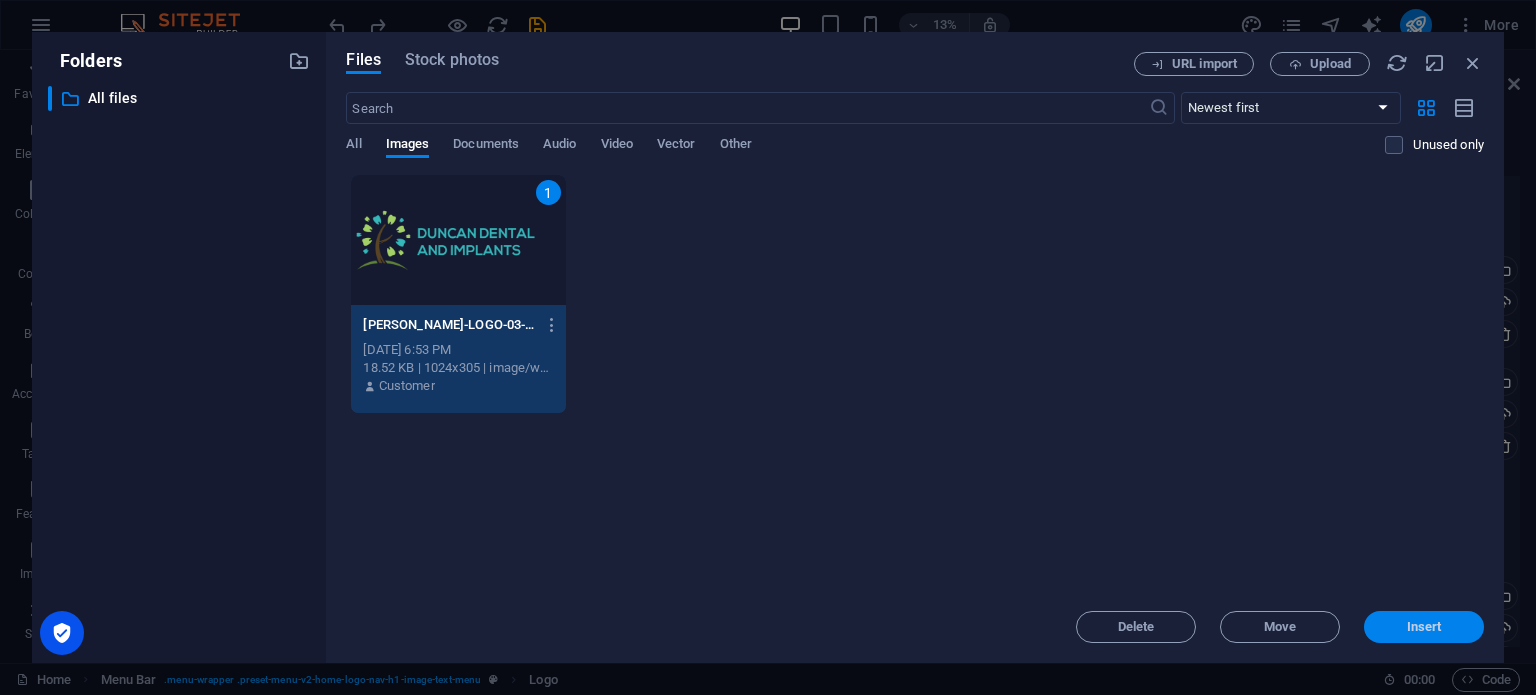 click on "Insert" at bounding box center (1424, 627) 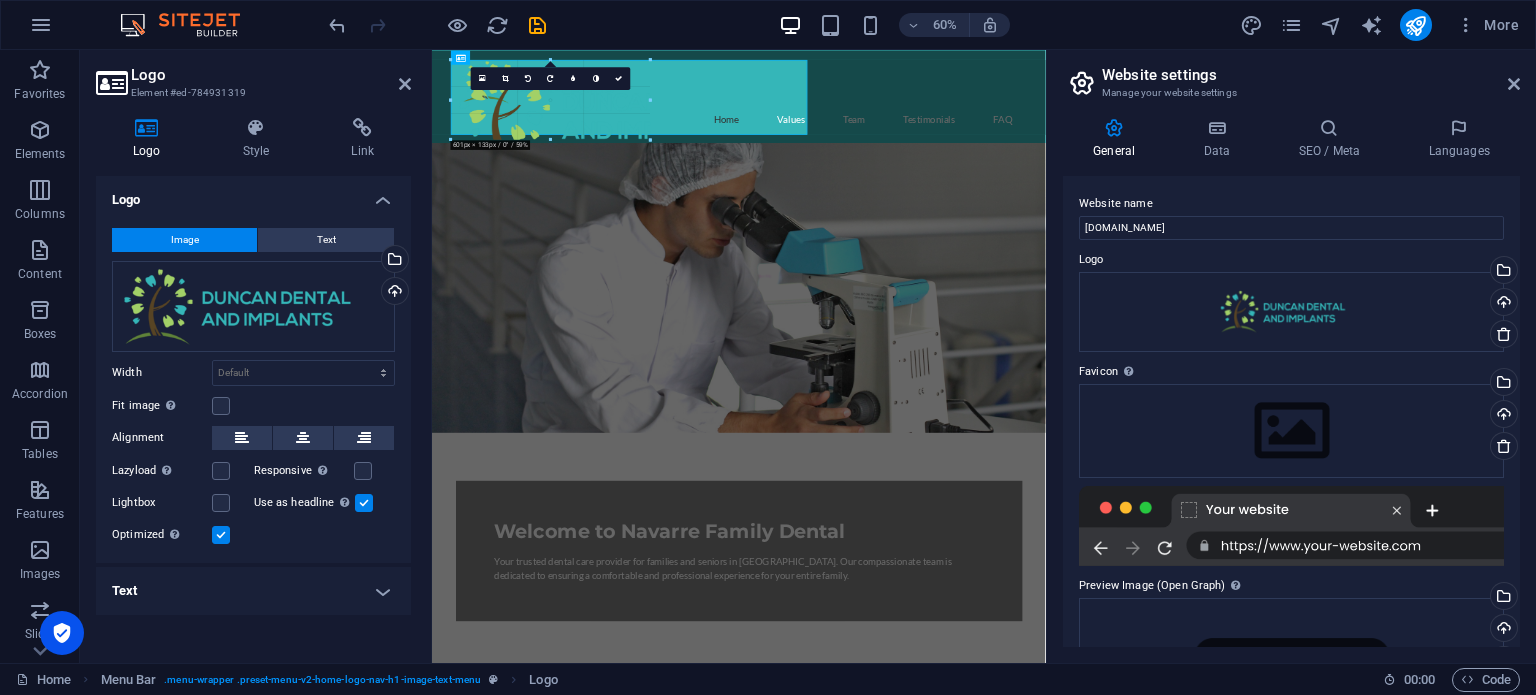 drag, startPoint x: 1018, startPoint y: 225, endPoint x: 115, endPoint y: 19, distance: 926.1992 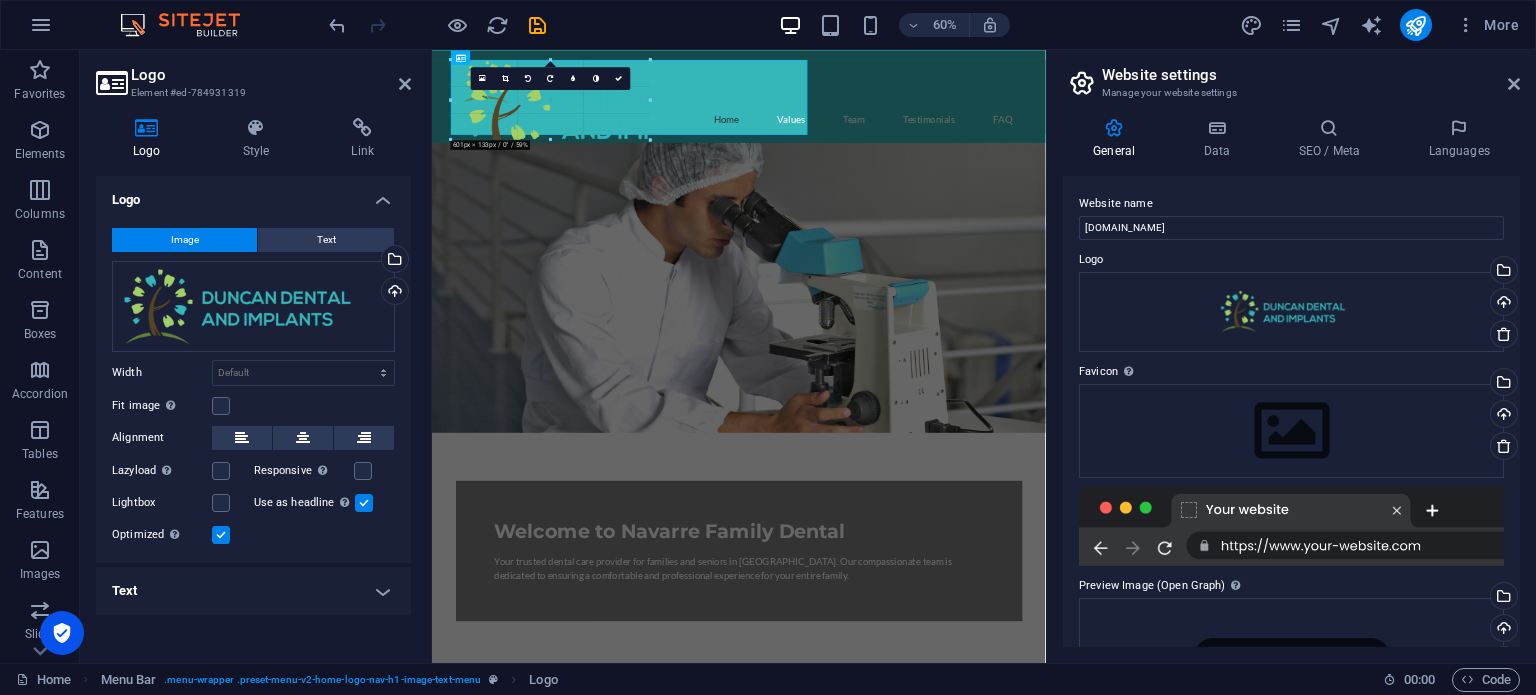 type on "347" 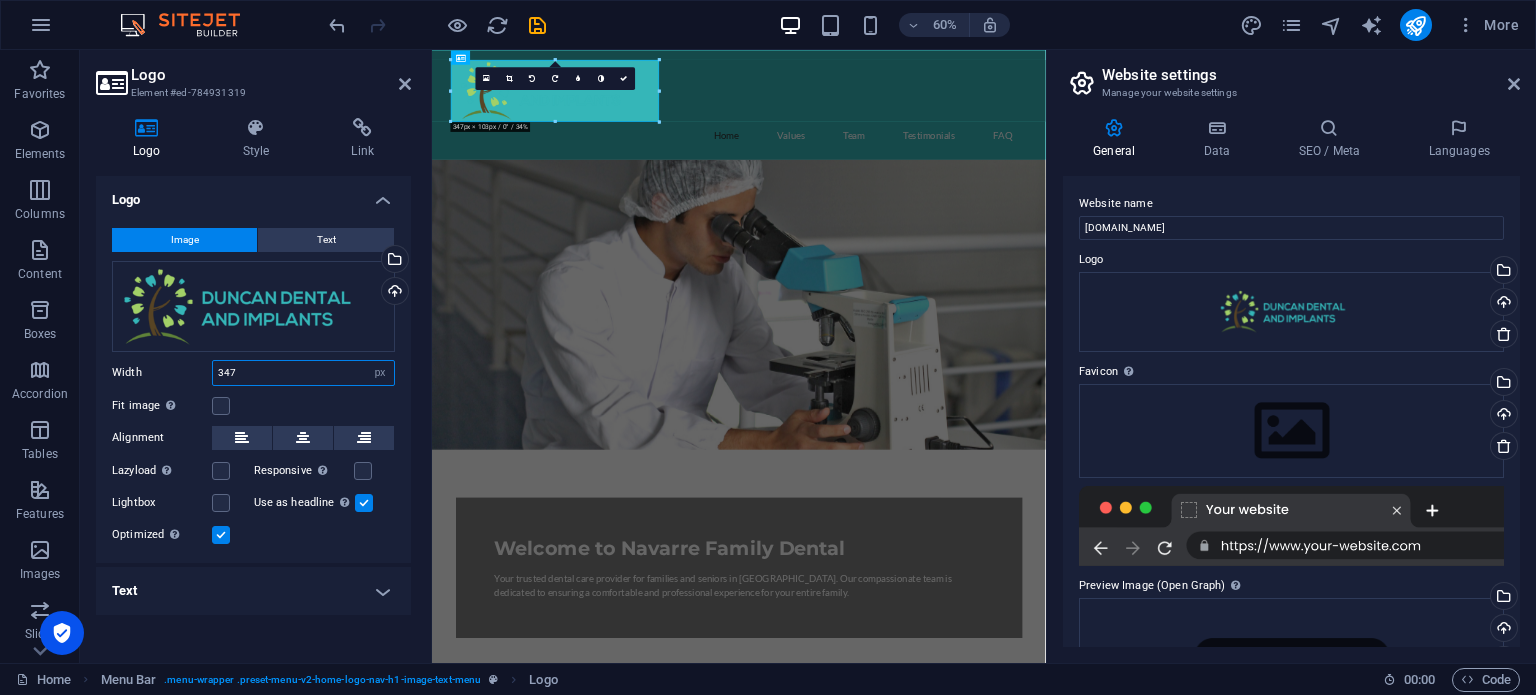 drag, startPoint x: 275, startPoint y: 378, endPoint x: 164, endPoint y: 370, distance: 111.28792 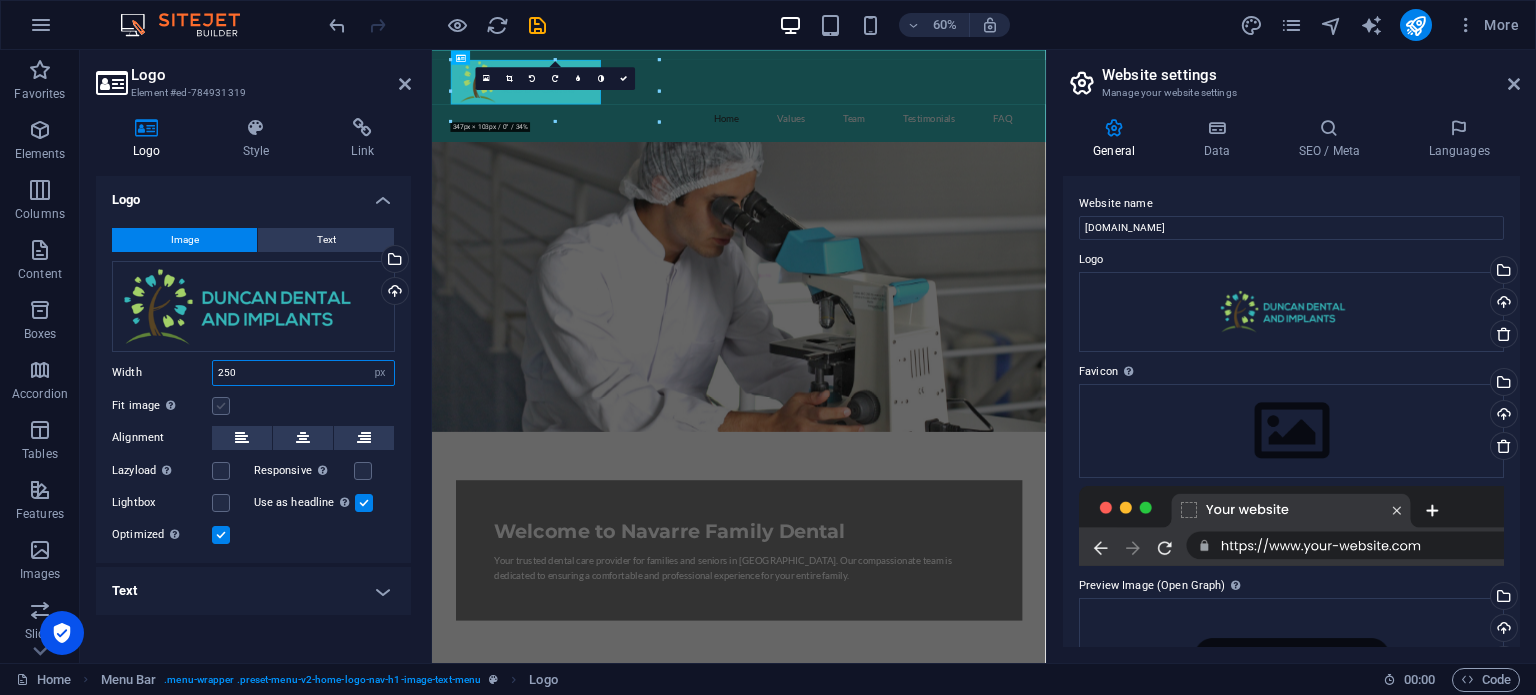 type on "250" 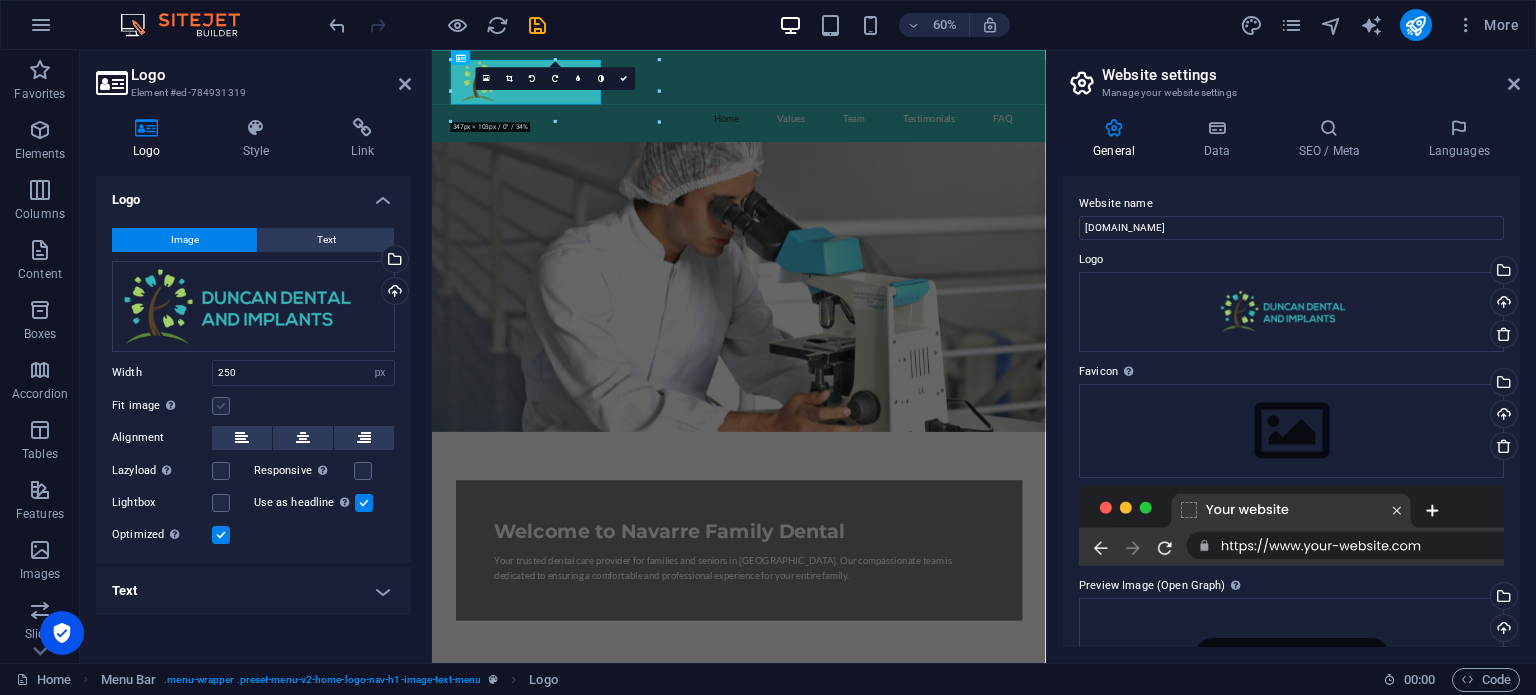 click at bounding box center (221, 406) 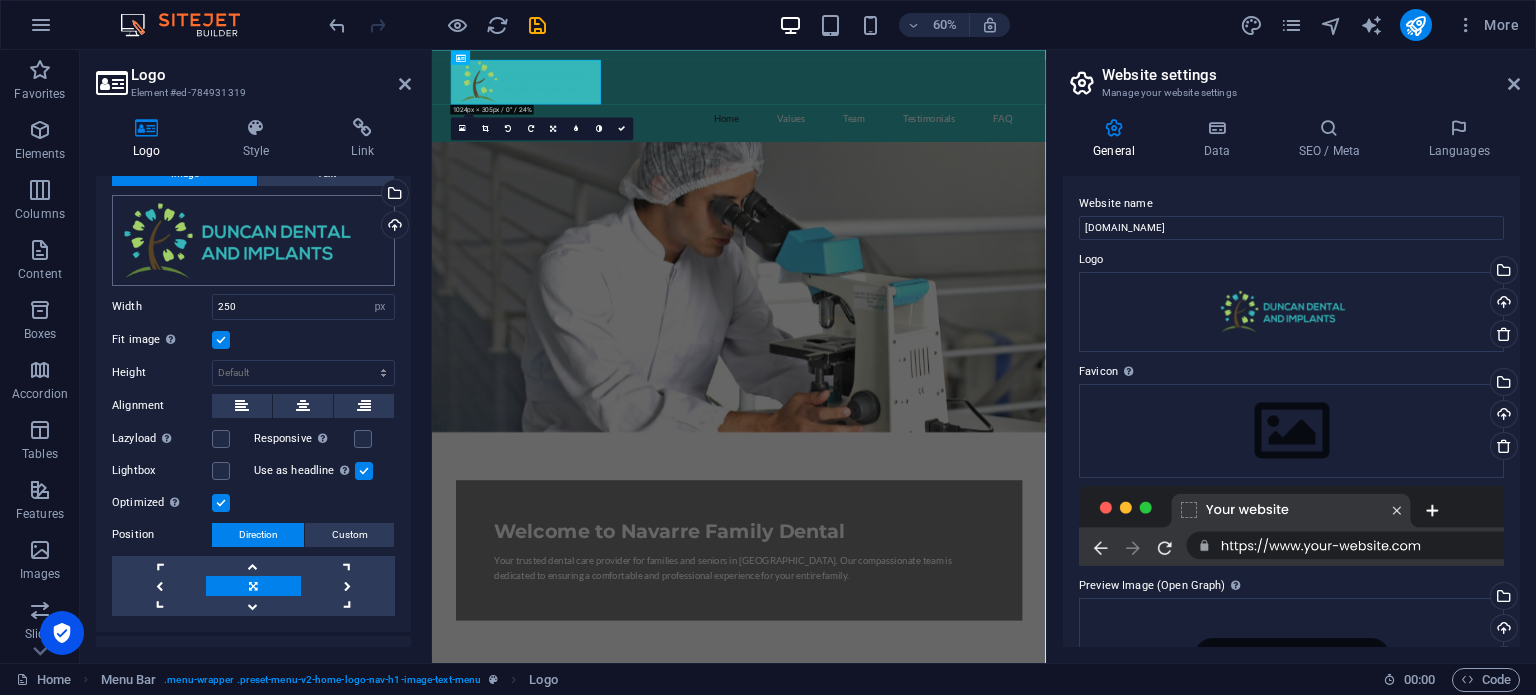 scroll, scrollTop: 100, scrollLeft: 0, axis: vertical 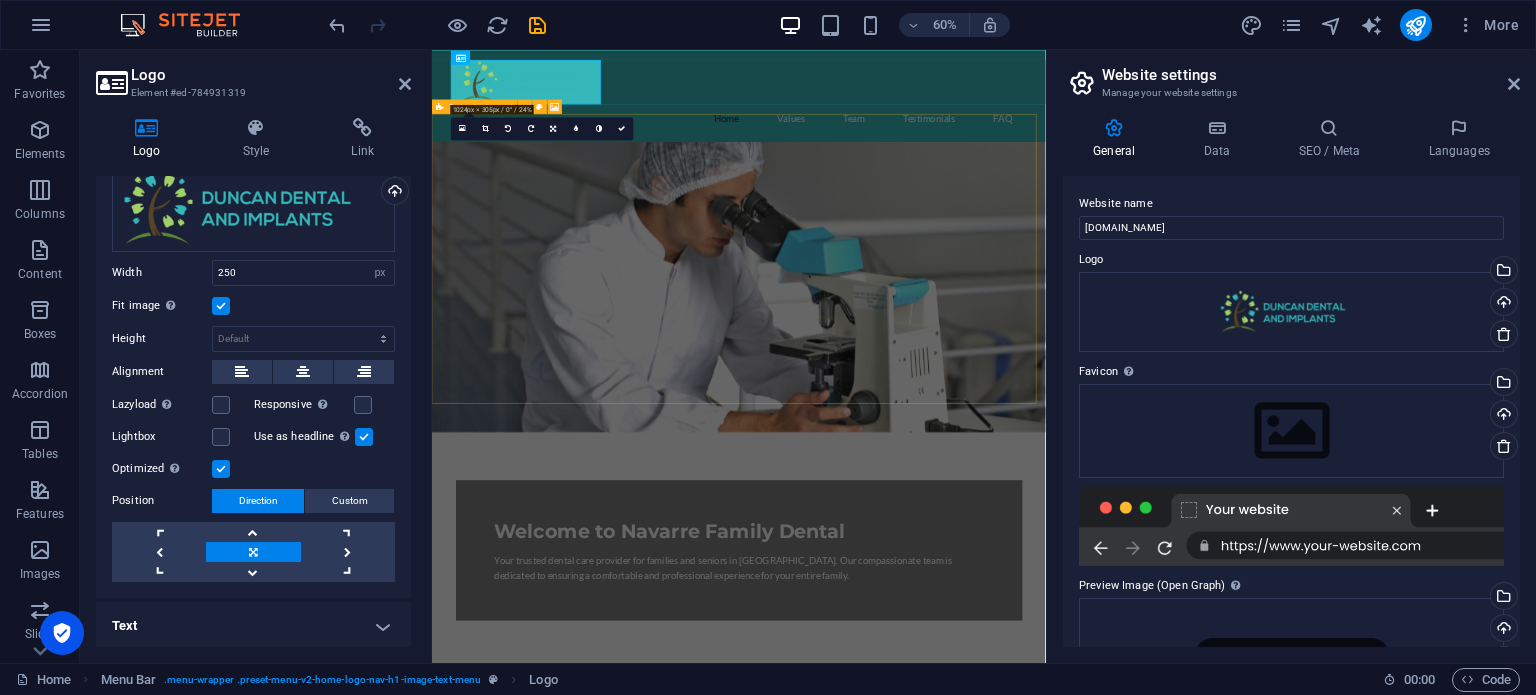 click at bounding box center [943, 445] 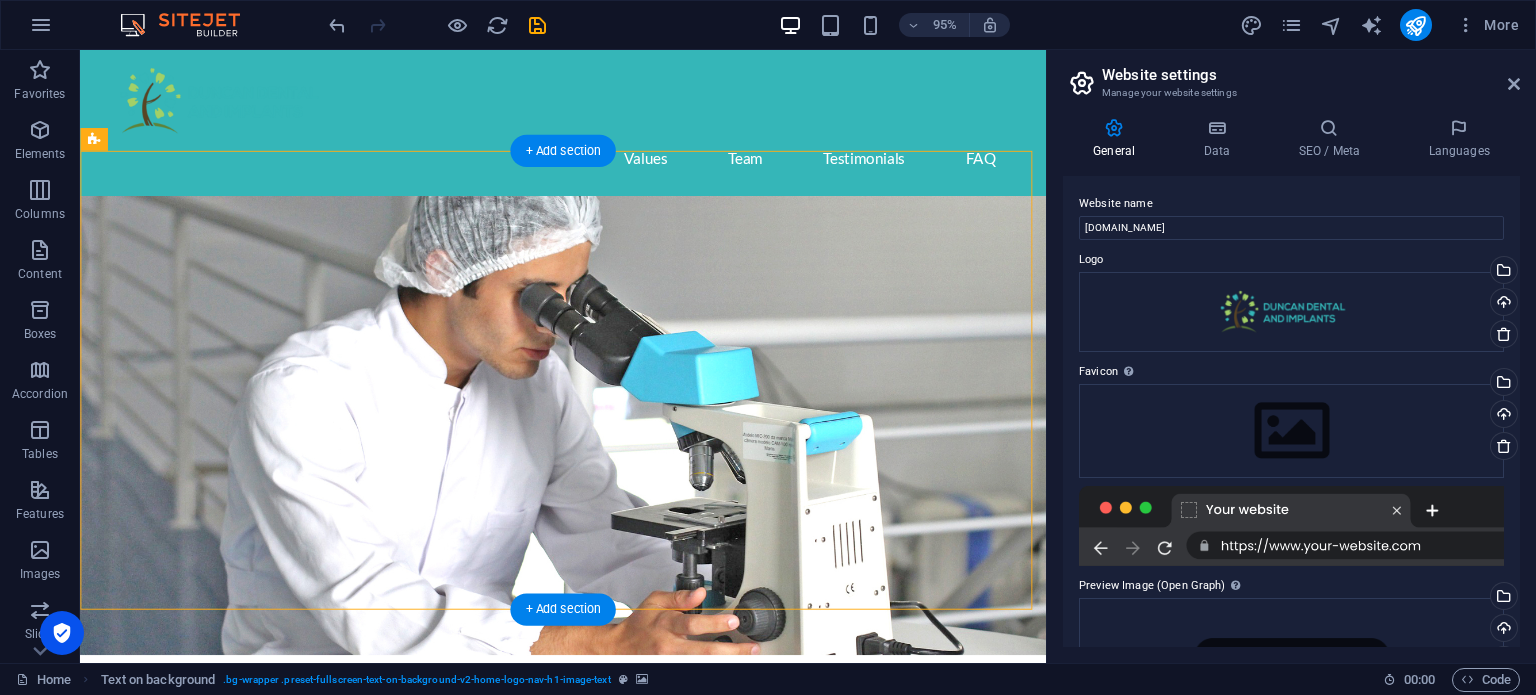 click at bounding box center [588, 445] 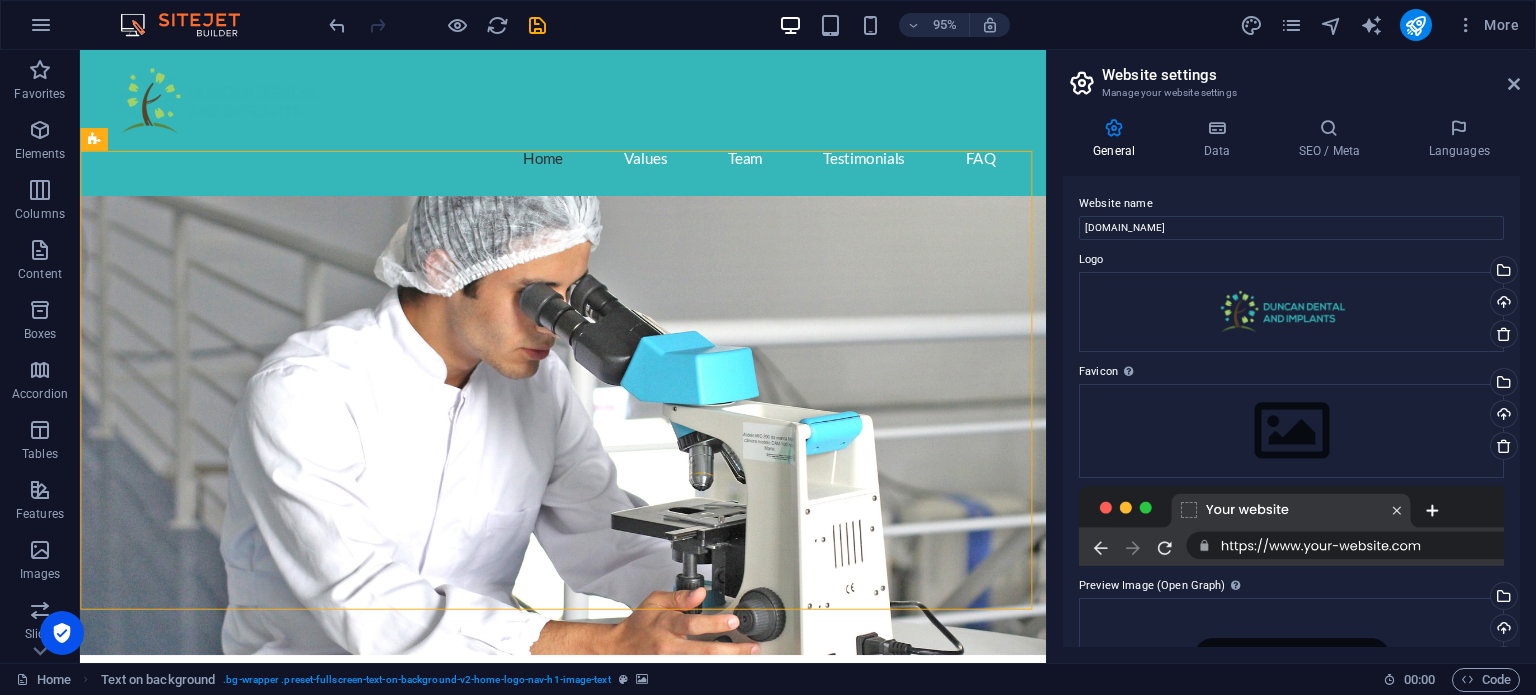 scroll, scrollTop: 196, scrollLeft: 0, axis: vertical 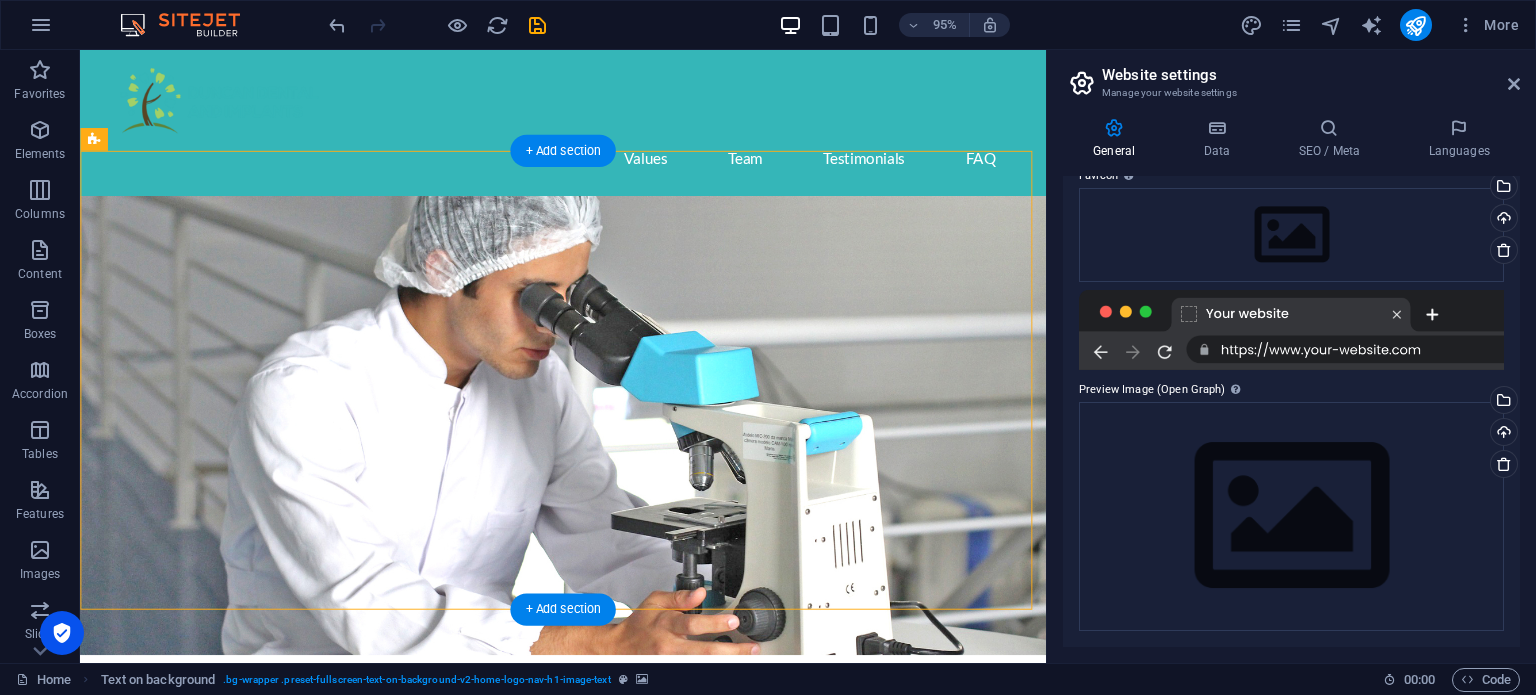 click at bounding box center [588, 445] 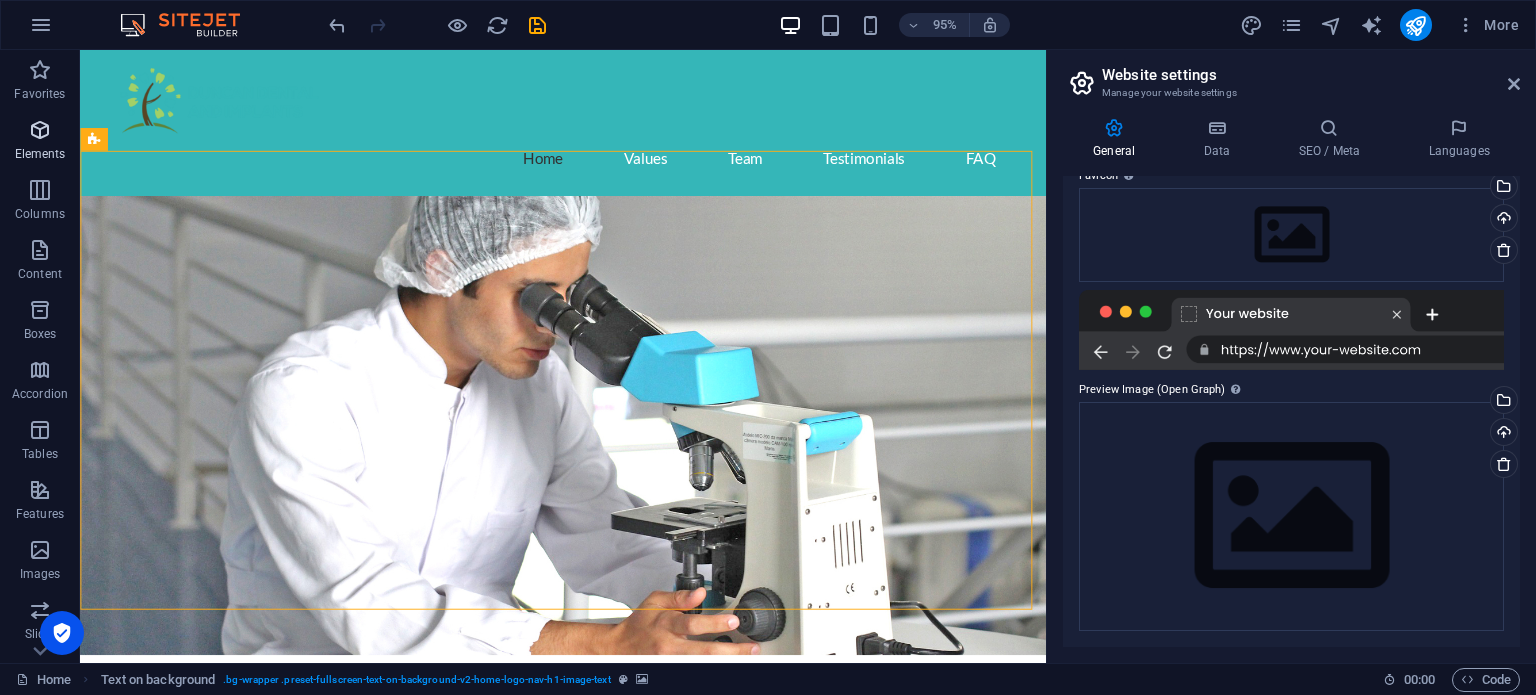 click on "Elements" at bounding box center [40, 142] 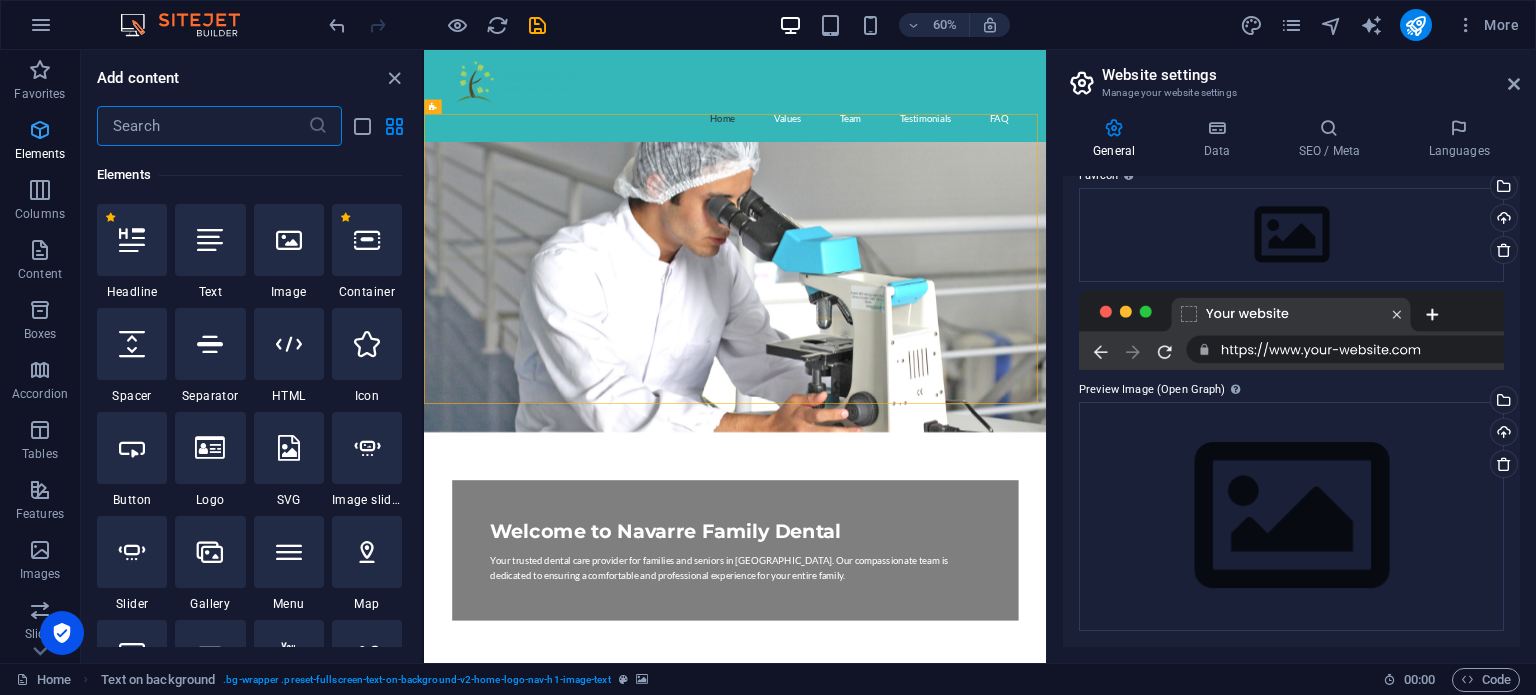 scroll, scrollTop: 212, scrollLeft: 0, axis: vertical 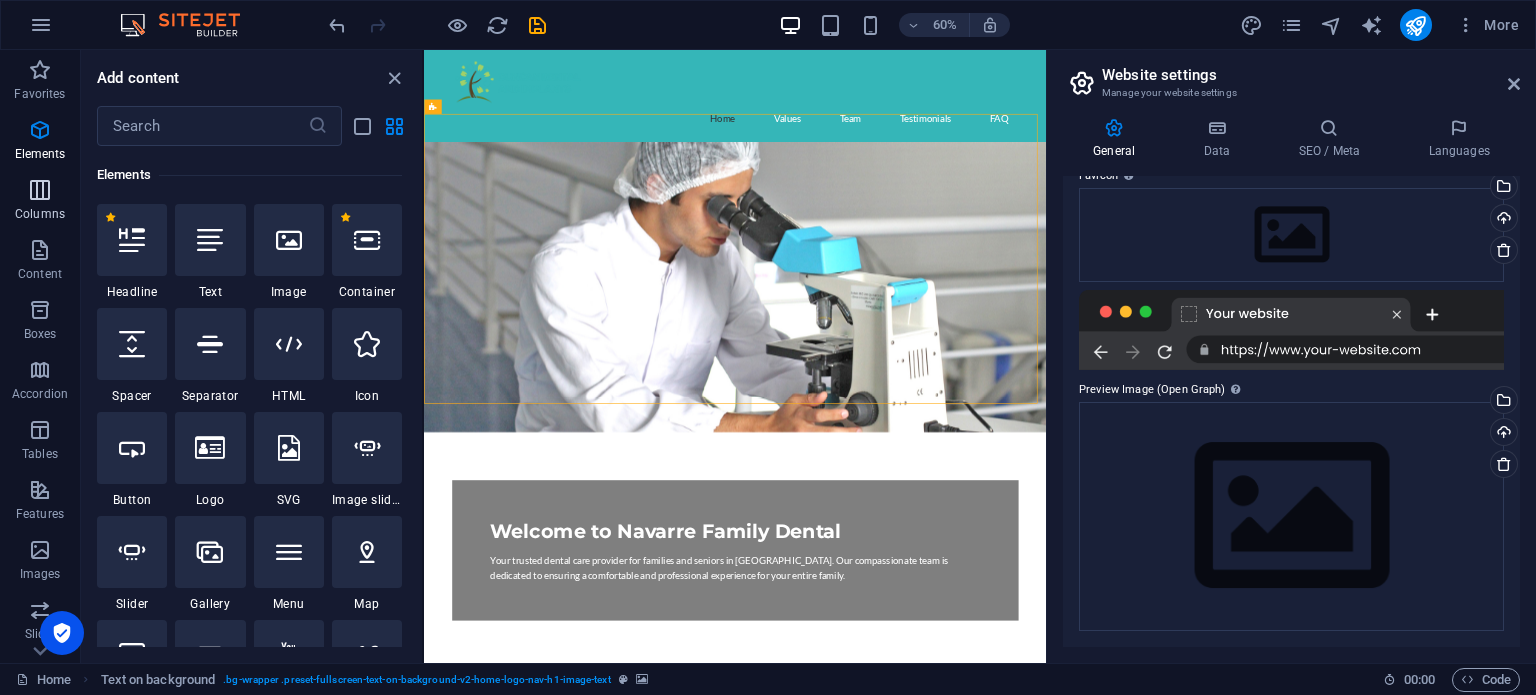 click at bounding box center (40, 190) 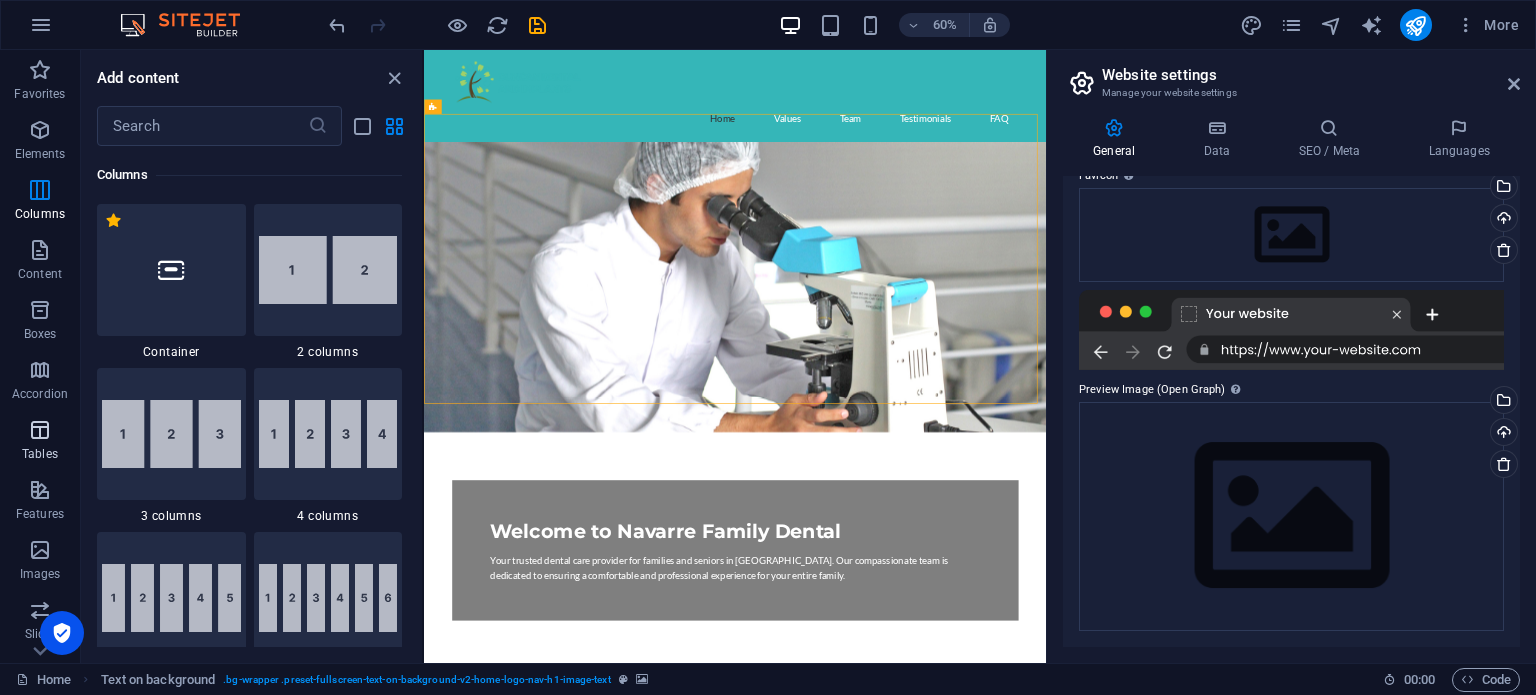 scroll, scrollTop: 989, scrollLeft: 0, axis: vertical 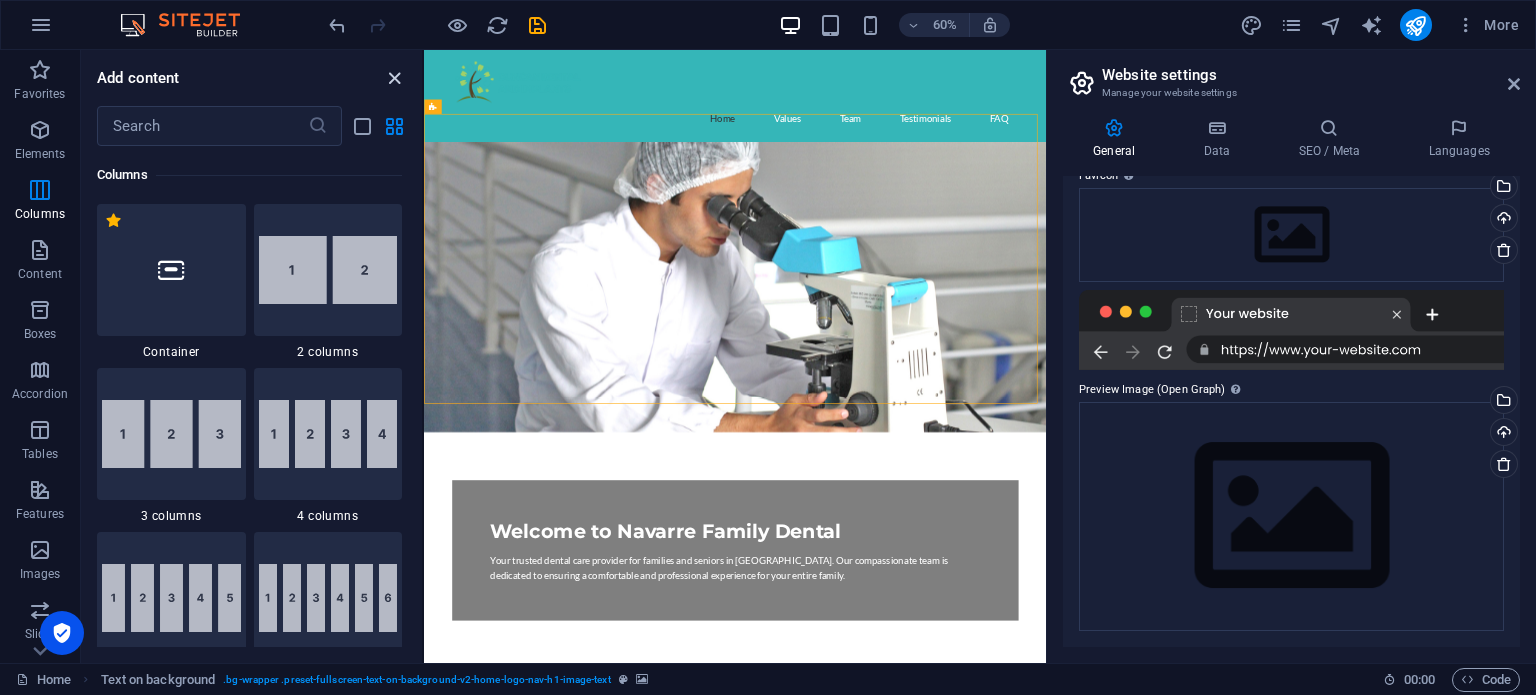 drag, startPoint x: 406, startPoint y: 79, endPoint x: 388, endPoint y: 78, distance: 18.027756 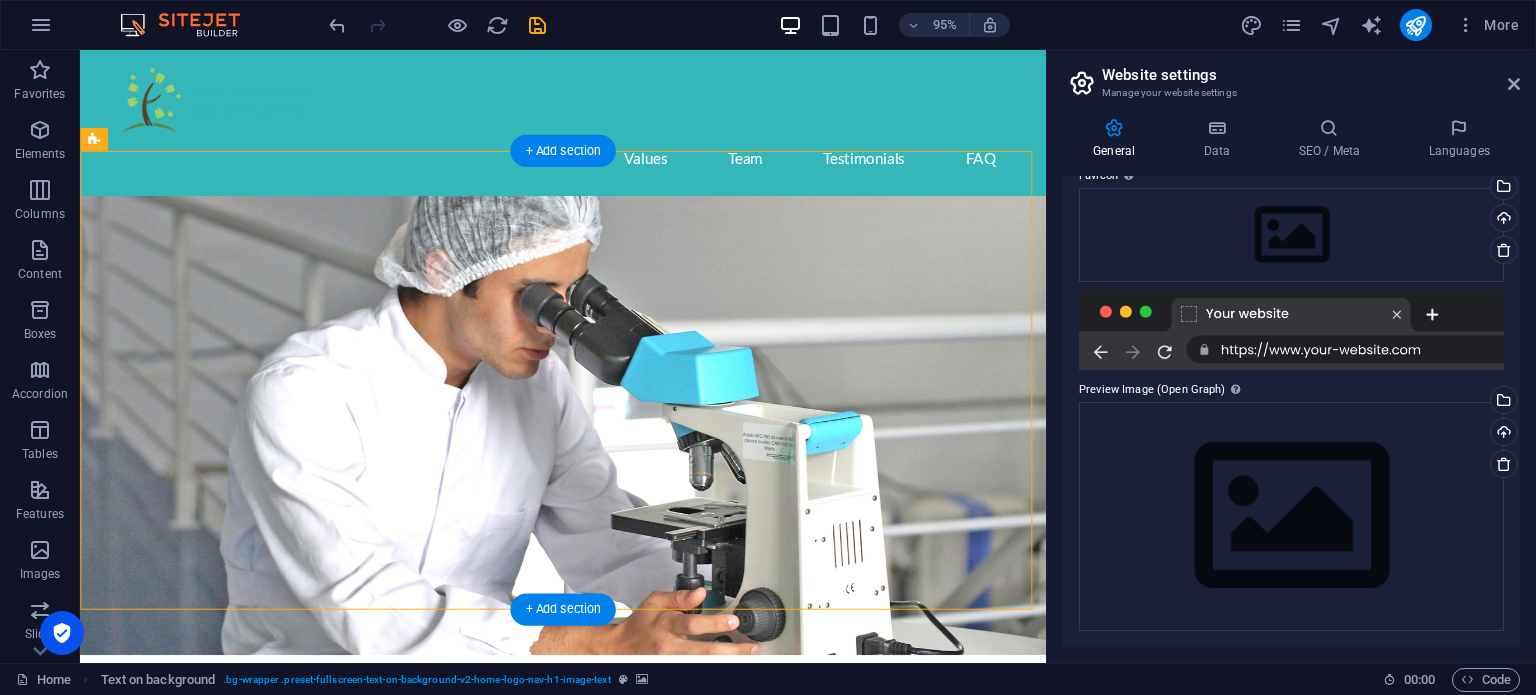 click at bounding box center (588, 445) 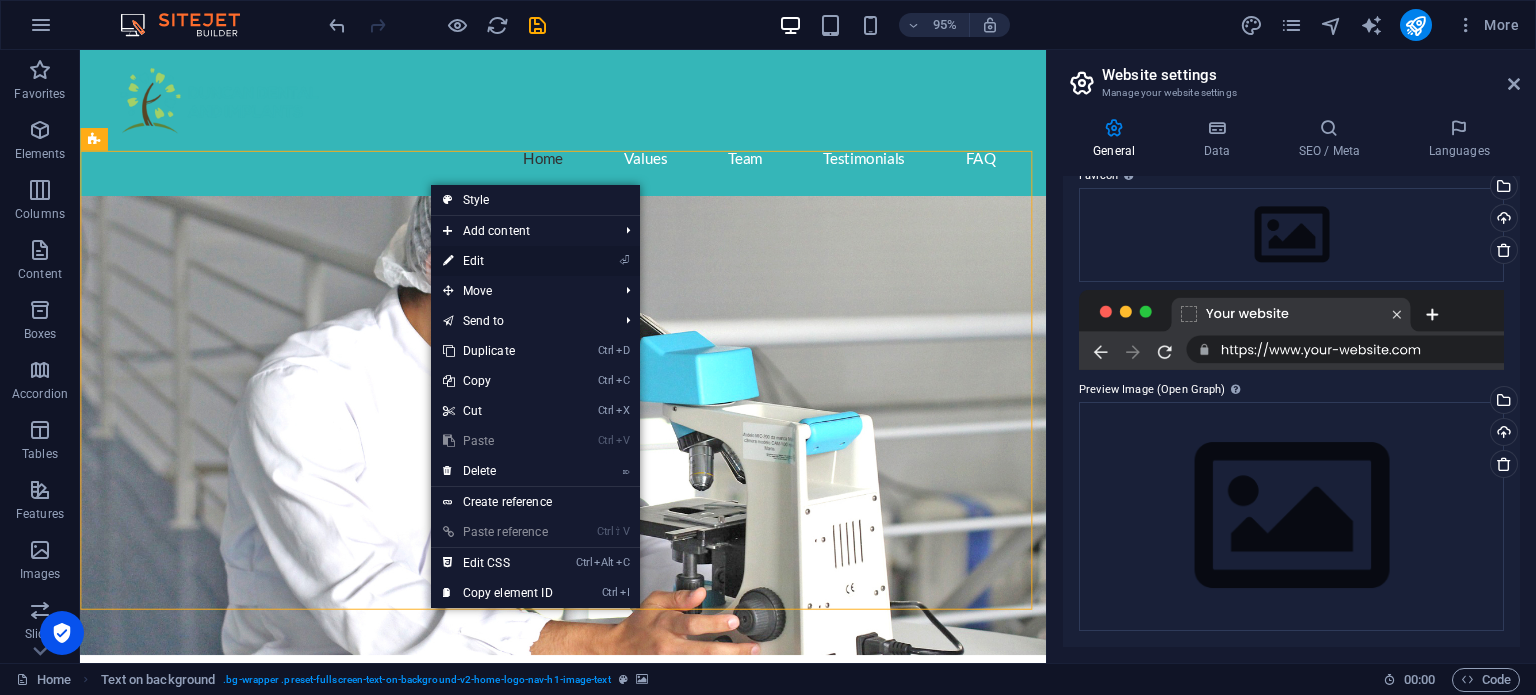 click on "⏎  Edit" at bounding box center [498, 261] 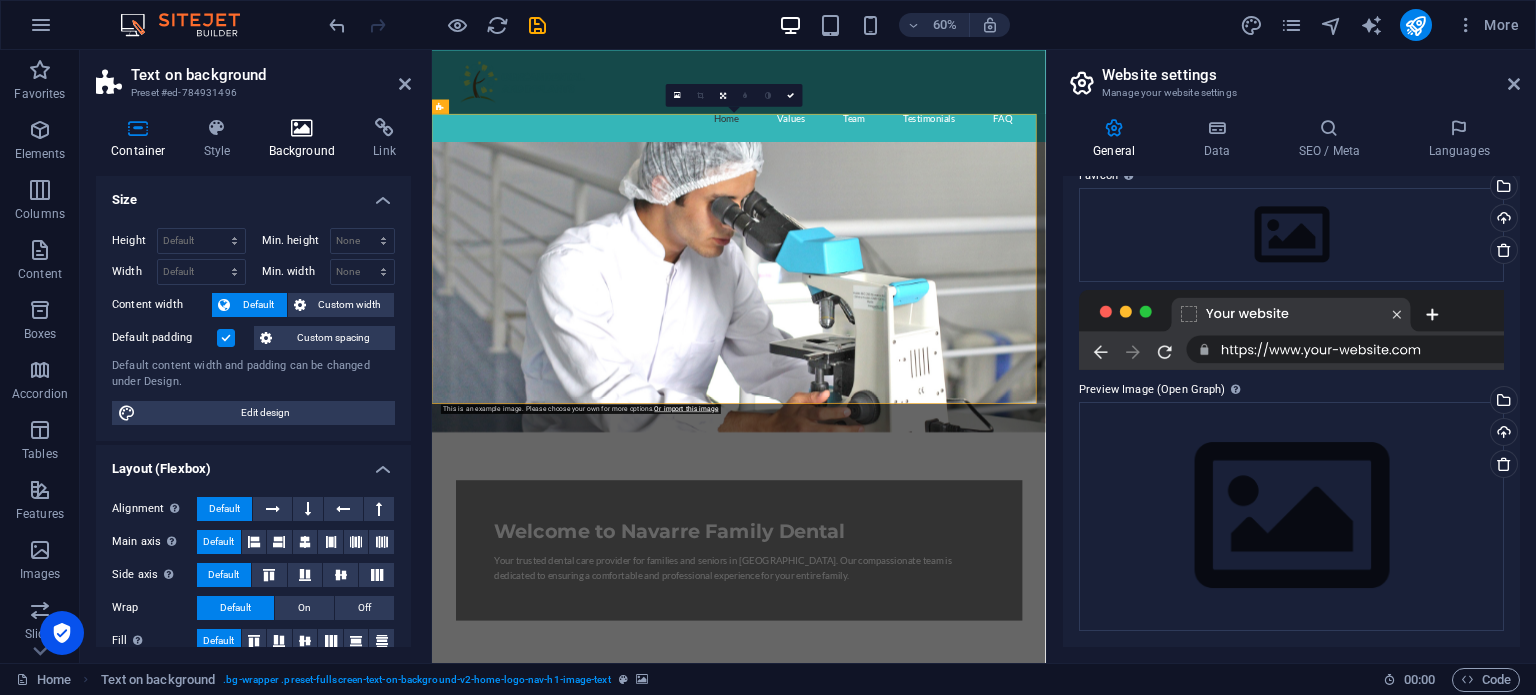 click on "Background" at bounding box center [306, 139] 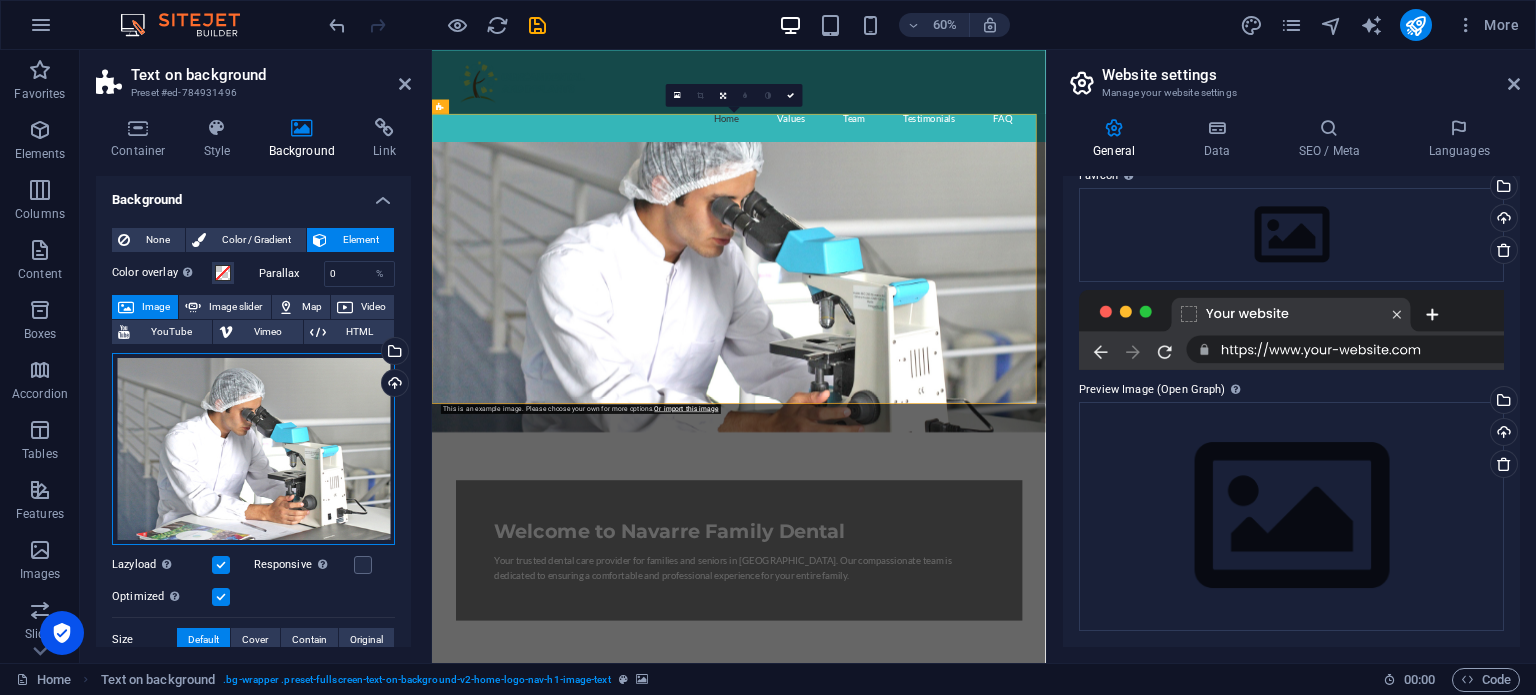click on "Drag files here, click to choose files or select files from Files or our free stock photos & videos" at bounding box center [253, 449] 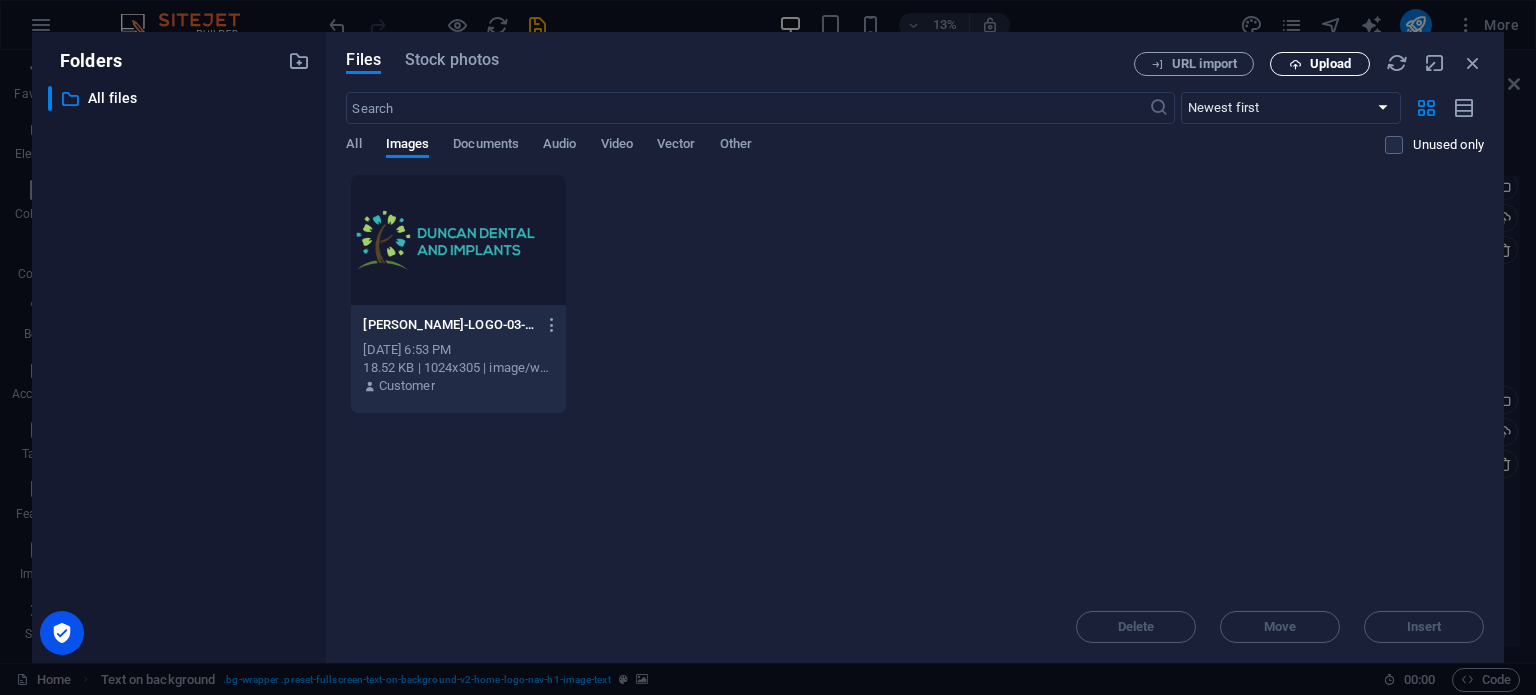 click on "Upload" at bounding box center [1330, 64] 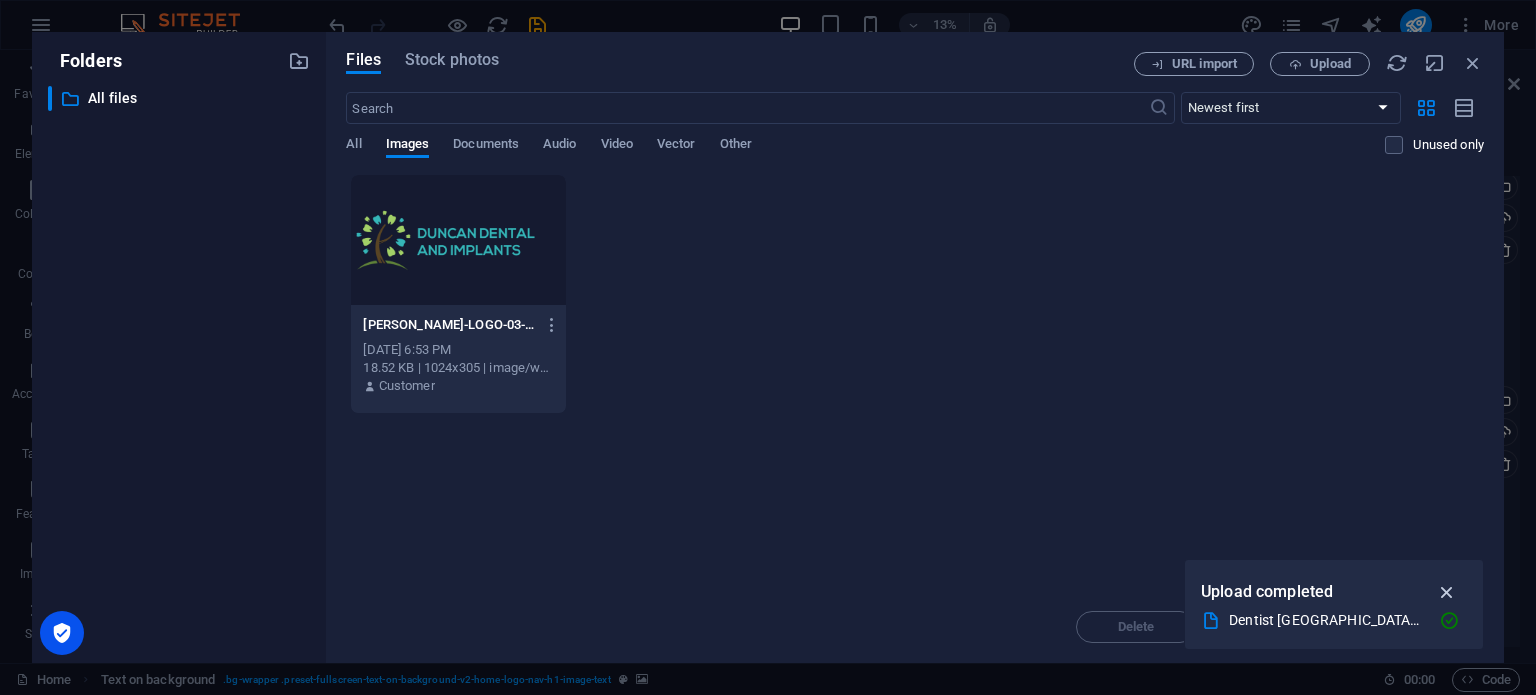 click at bounding box center (1447, 592) 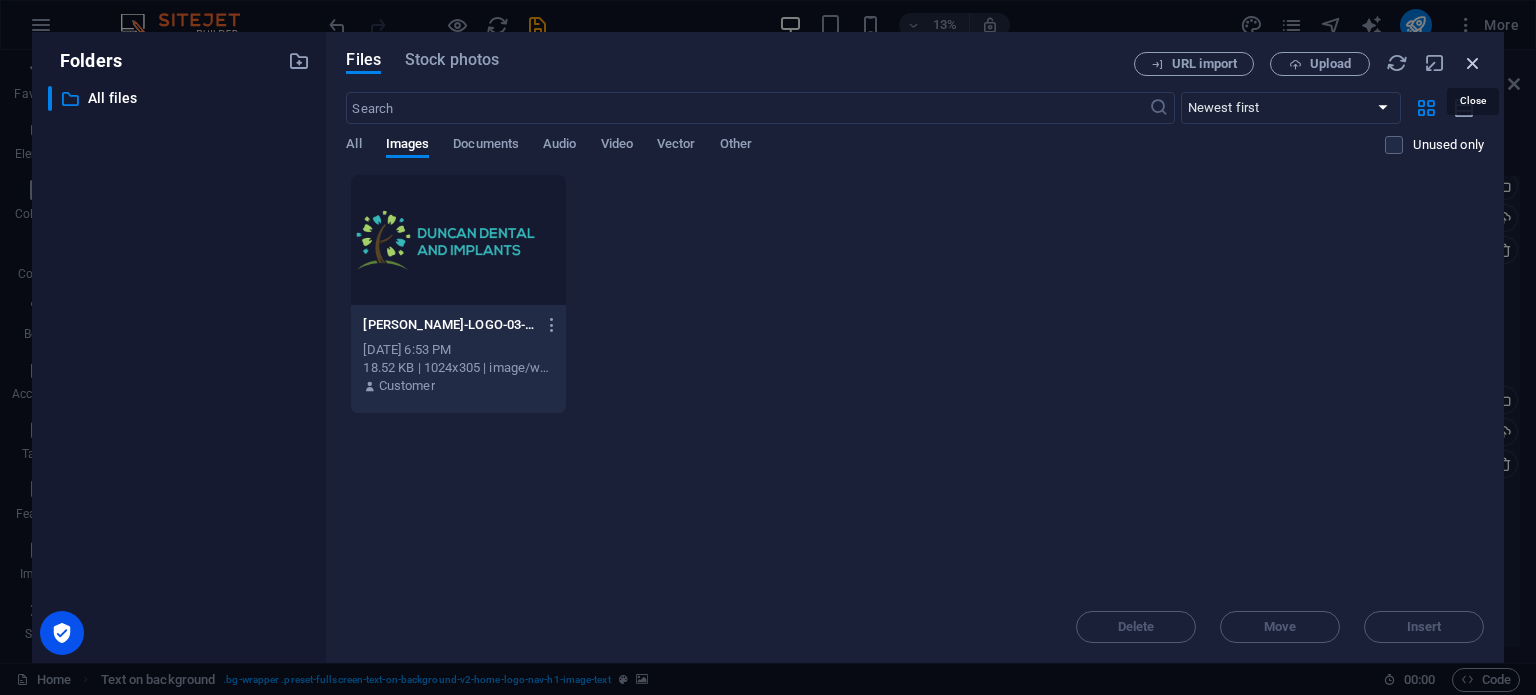 click at bounding box center (1473, 63) 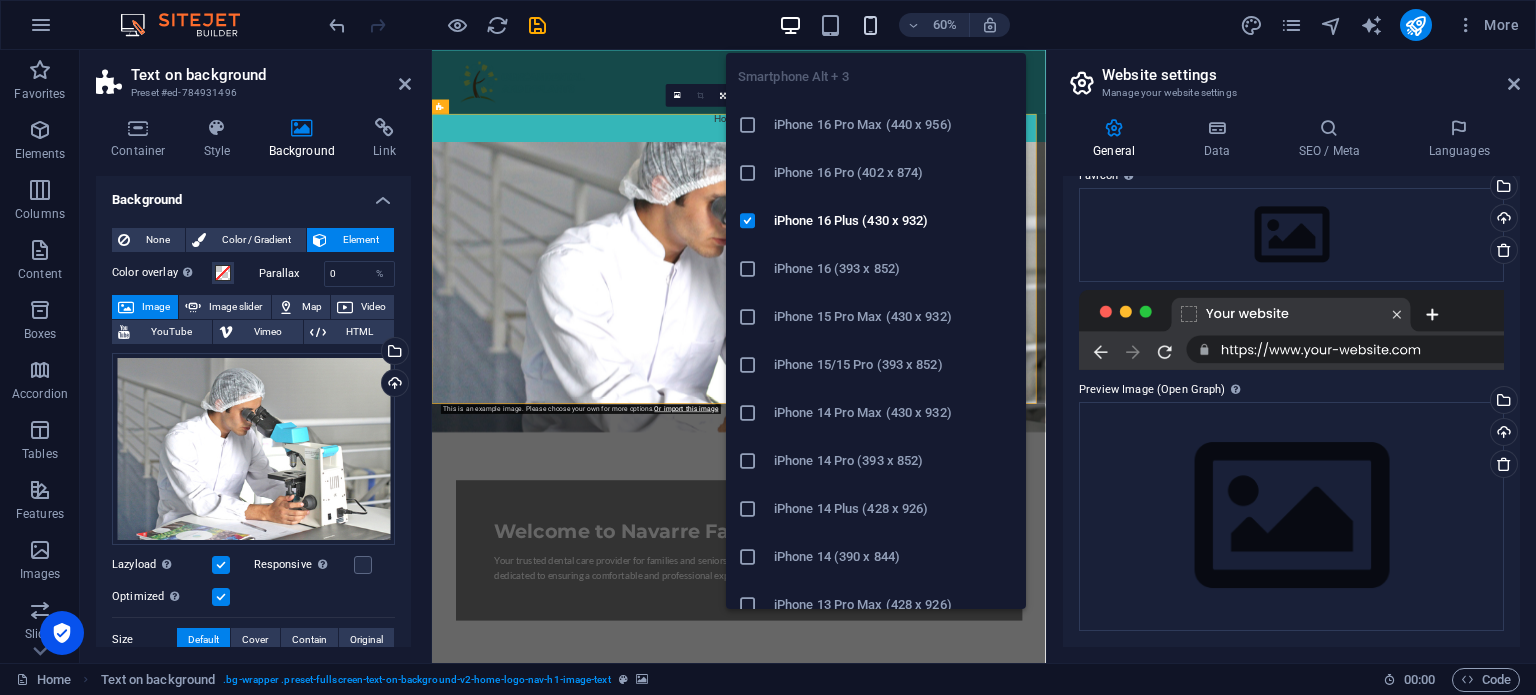click at bounding box center (870, 25) 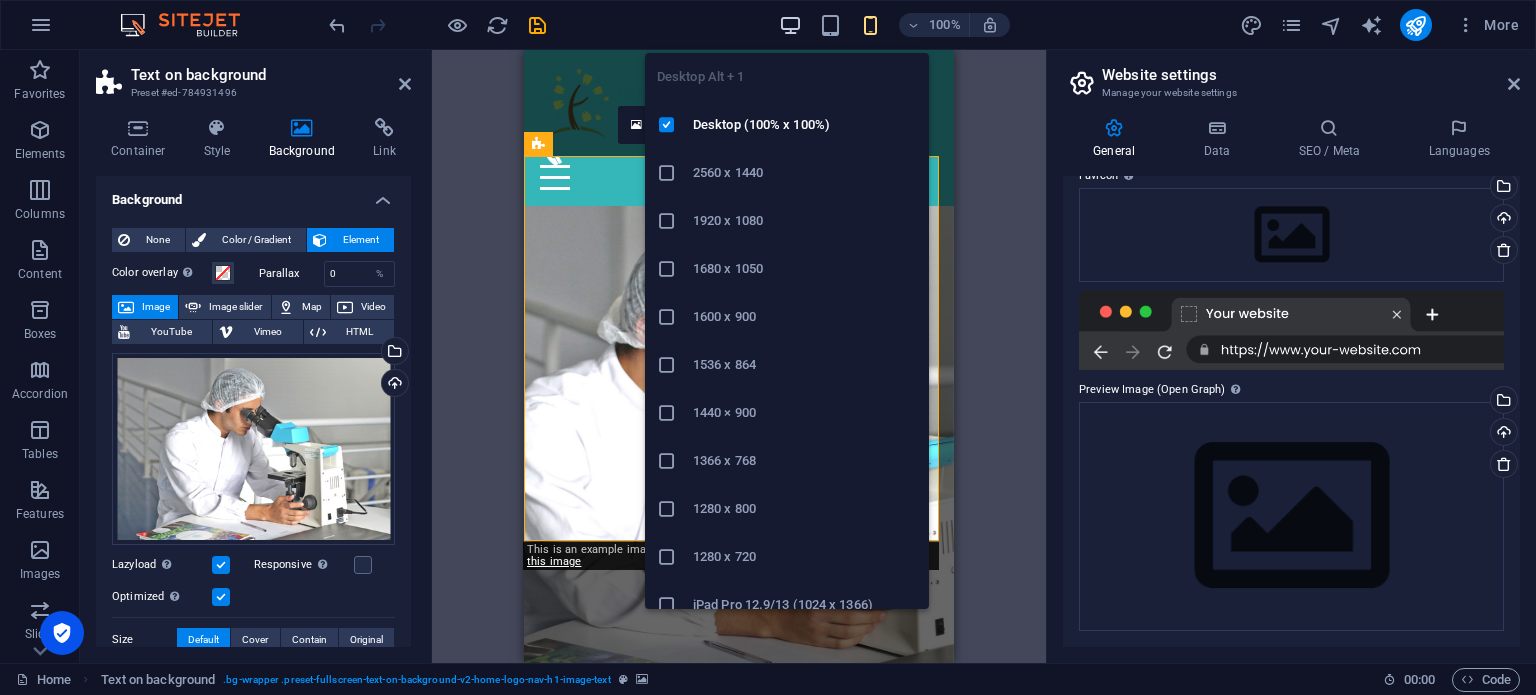click at bounding box center [790, 25] 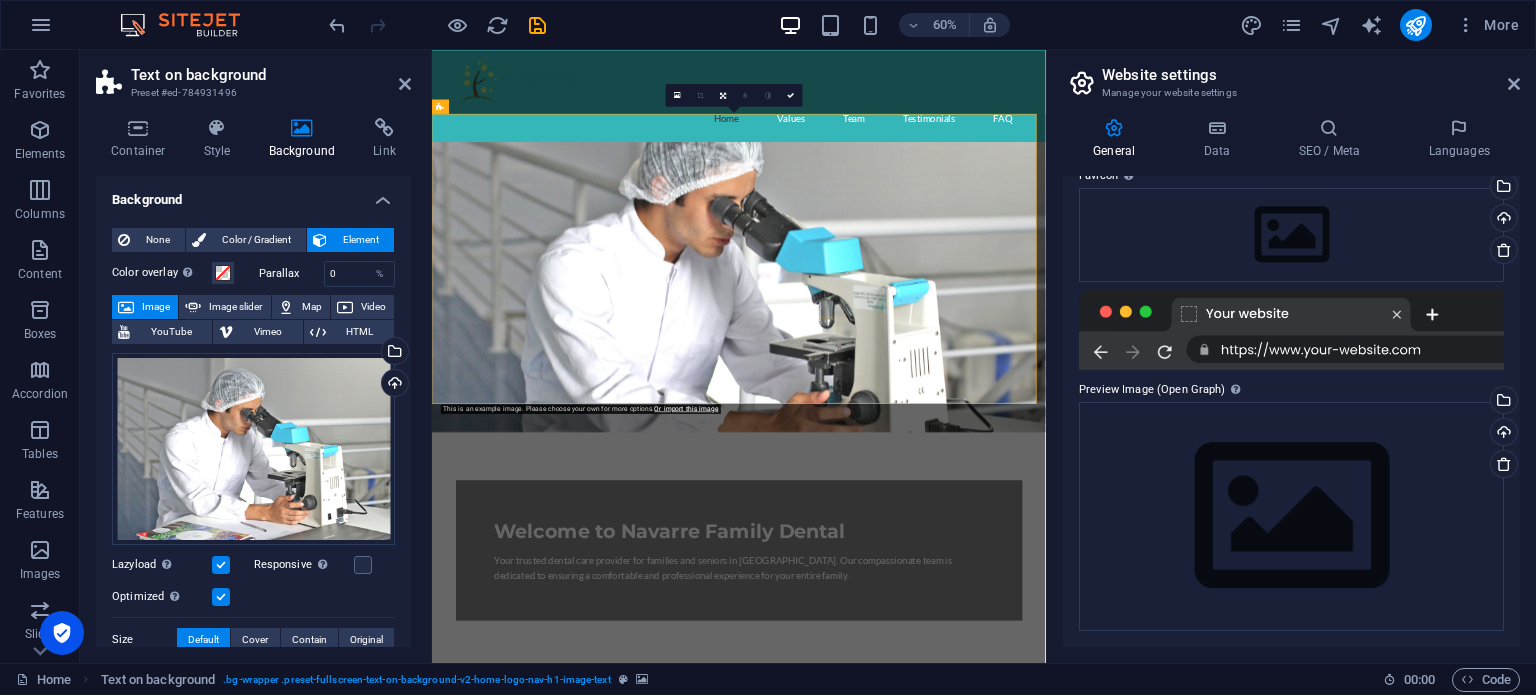 click at bounding box center (943, 445) 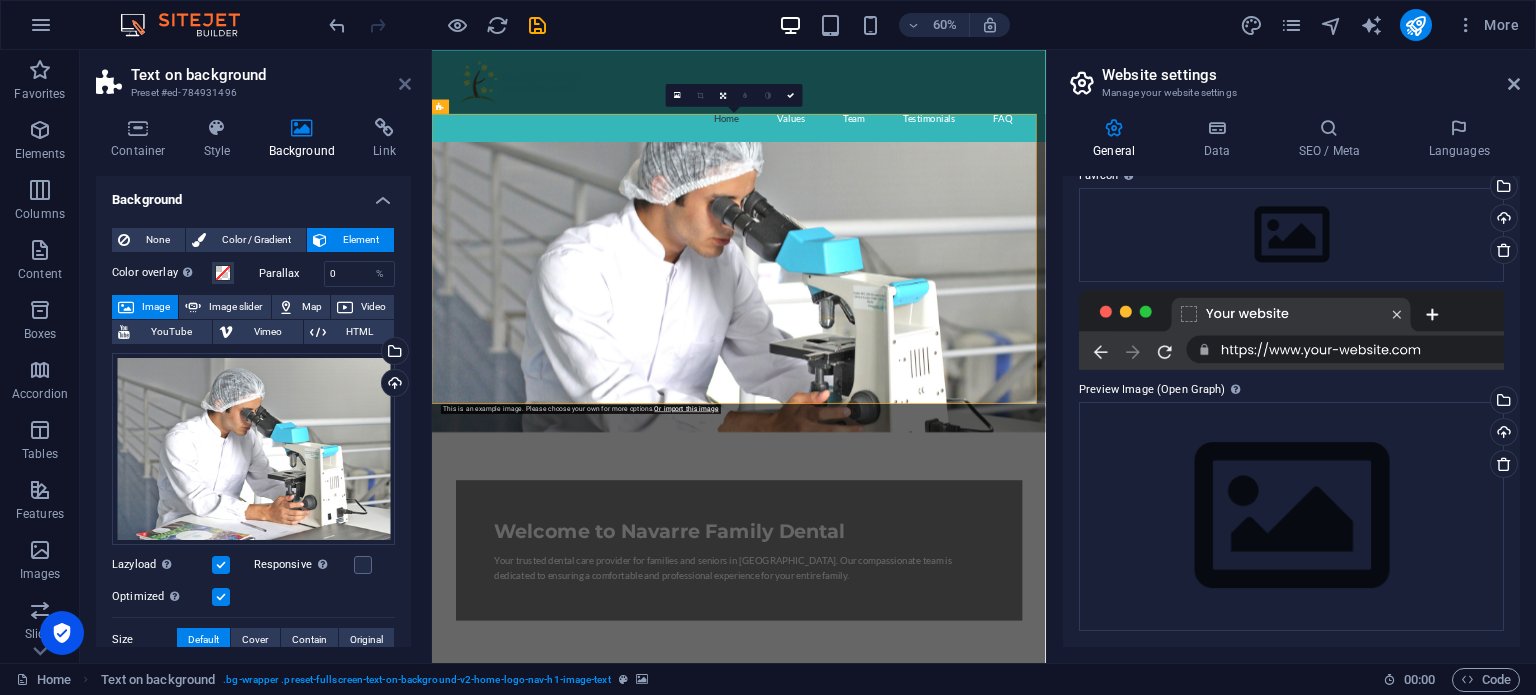 click at bounding box center [405, 84] 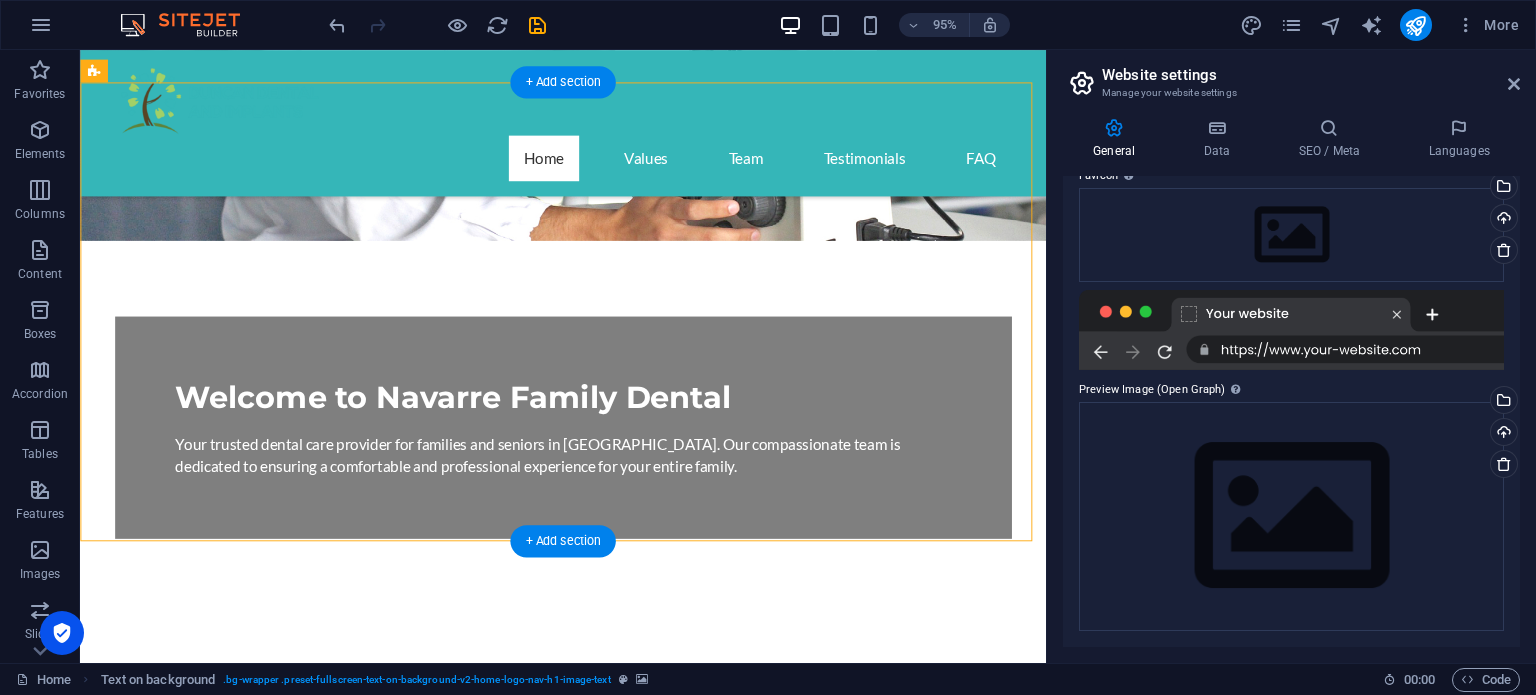 scroll, scrollTop: 400, scrollLeft: 0, axis: vertical 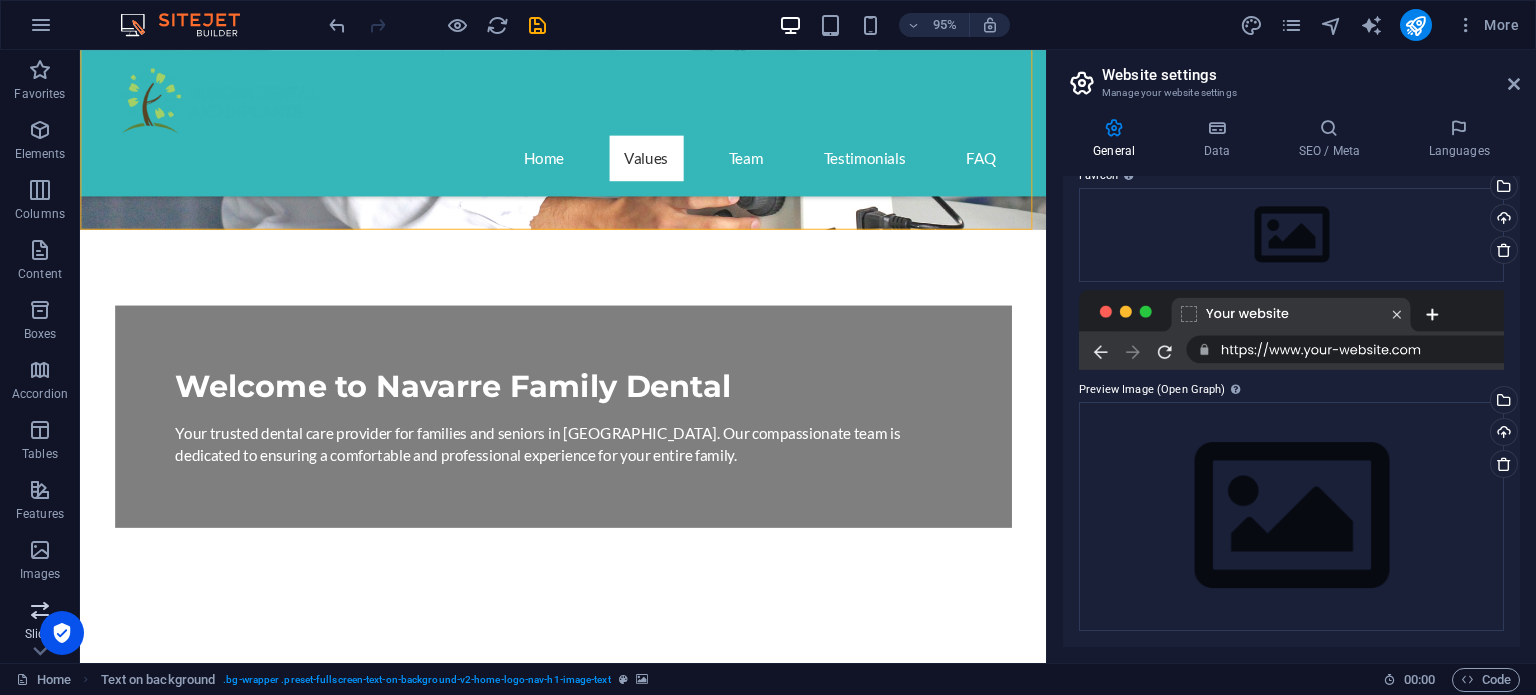 click on "Slider" at bounding box center (40, 622) 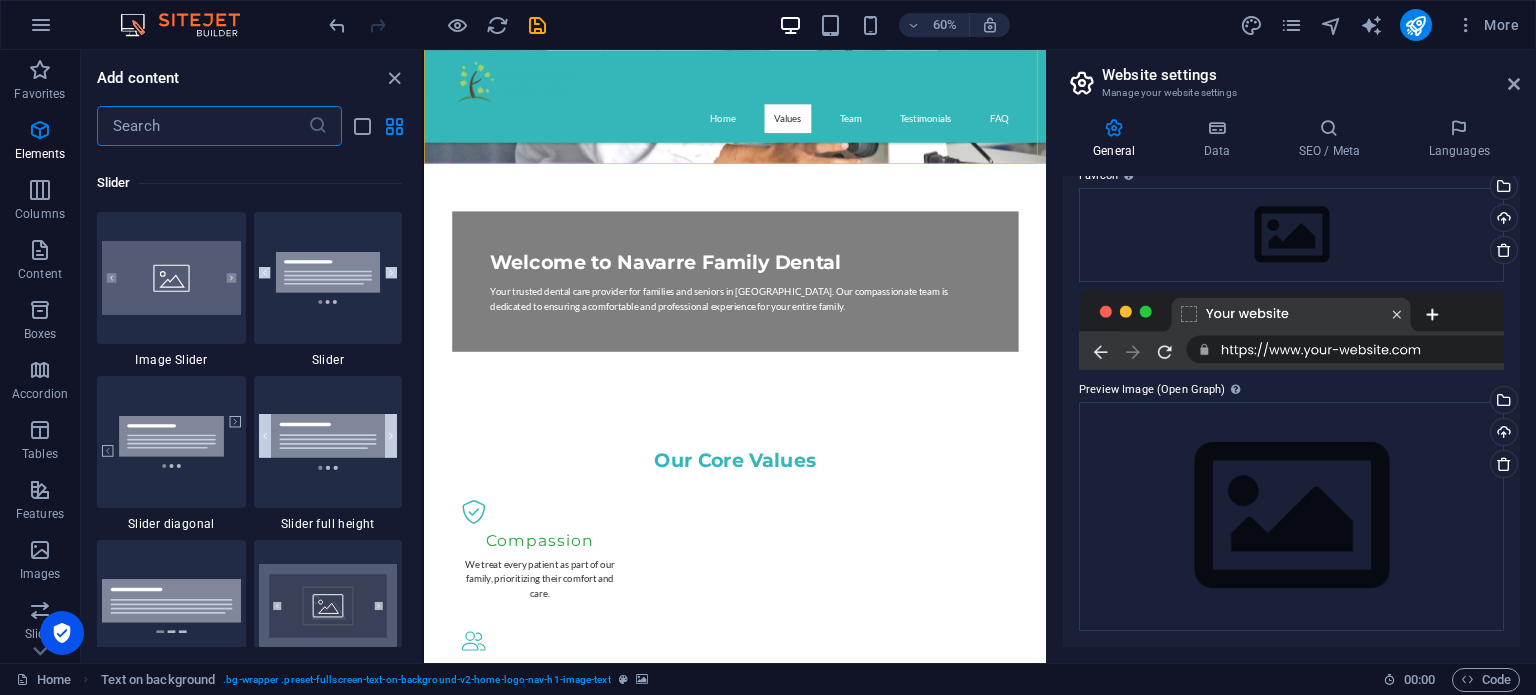 scroll, scrollTop: 11172, scrollLeft: 0, axis: vertical 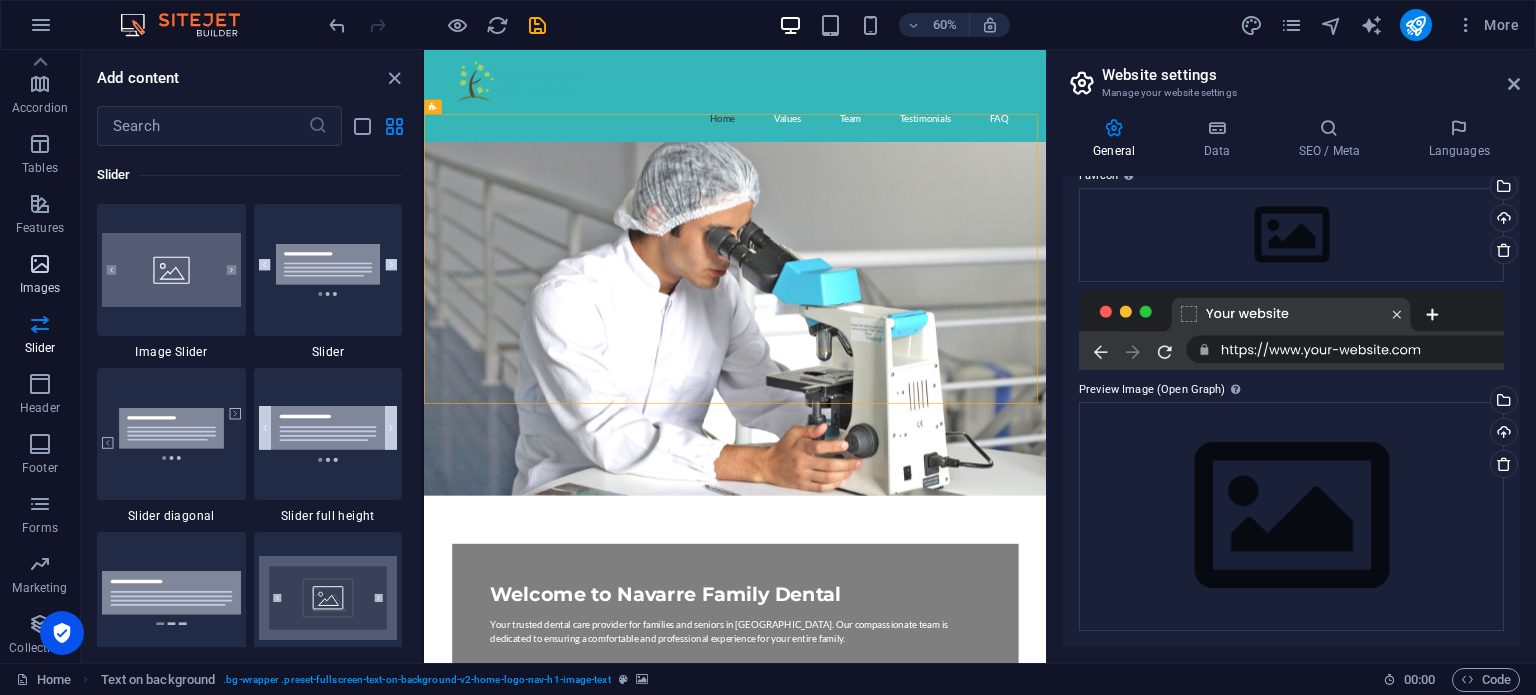 click at bounding box center (40, 264) 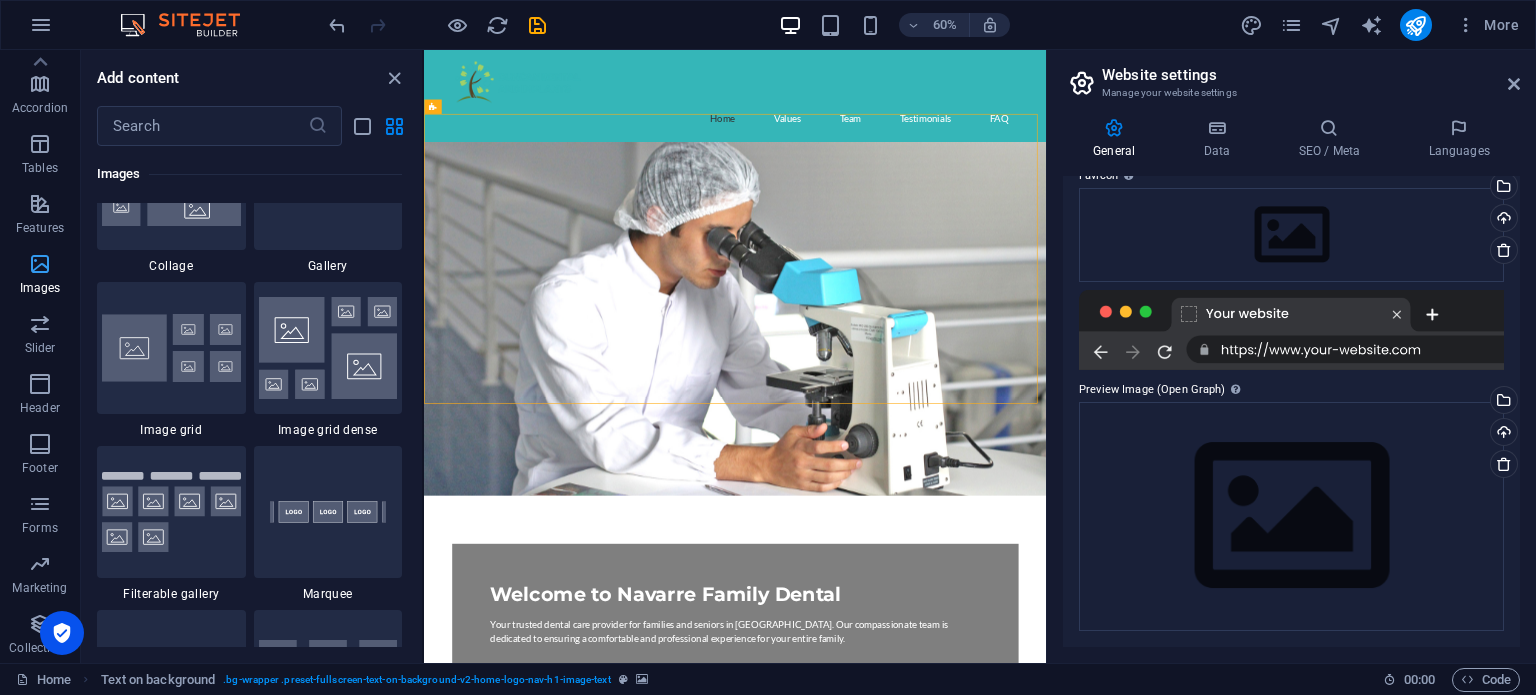 scroll, scrollTop: 9976, scrollLeft: 0, axis: vertical 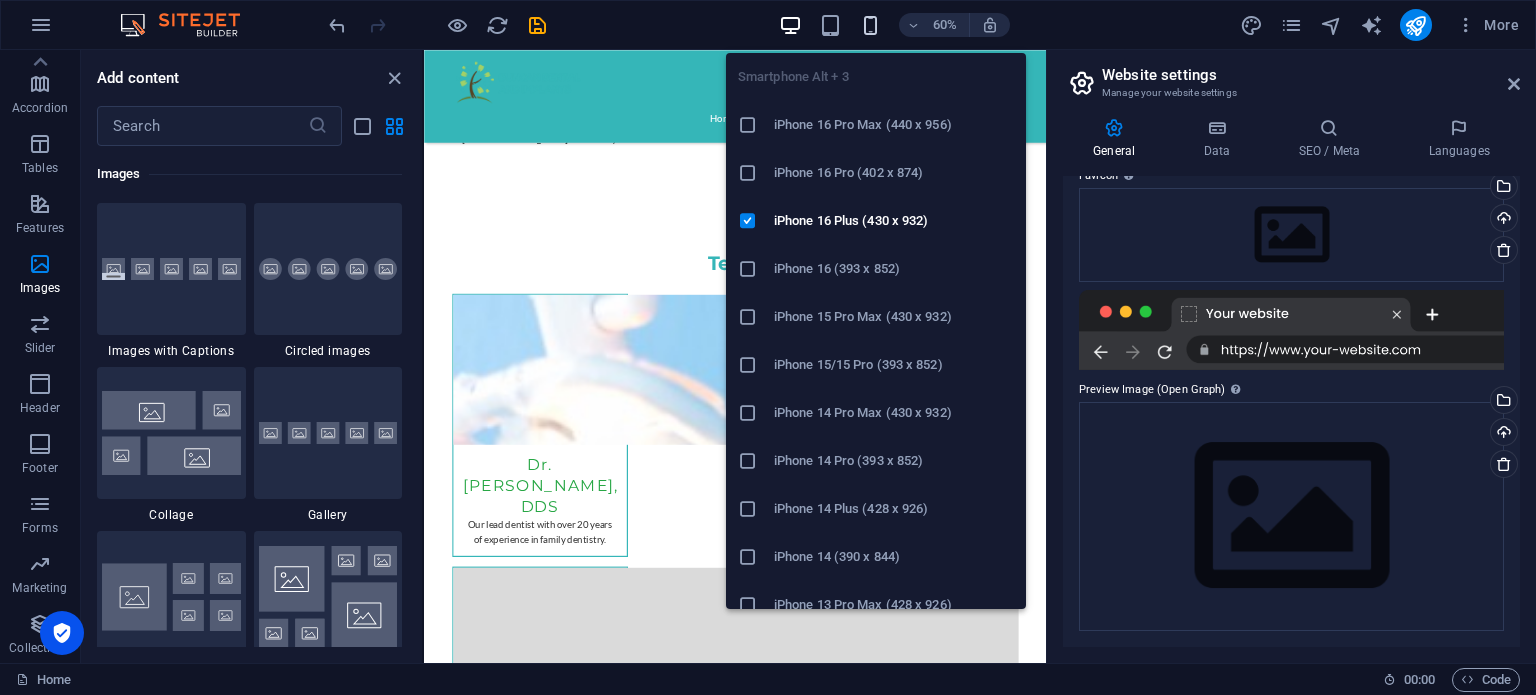 click at bounding box center [870, 25] 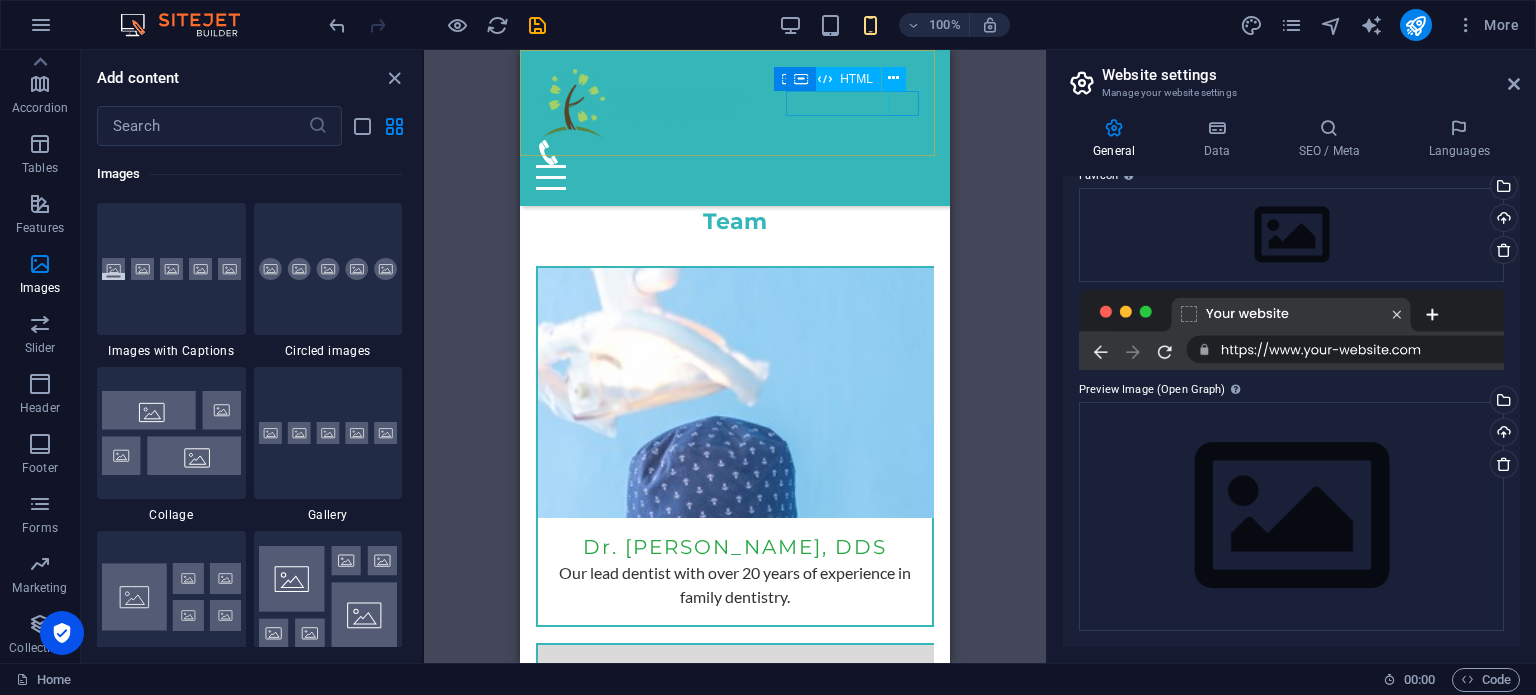 click at bounding box center [735, 177] 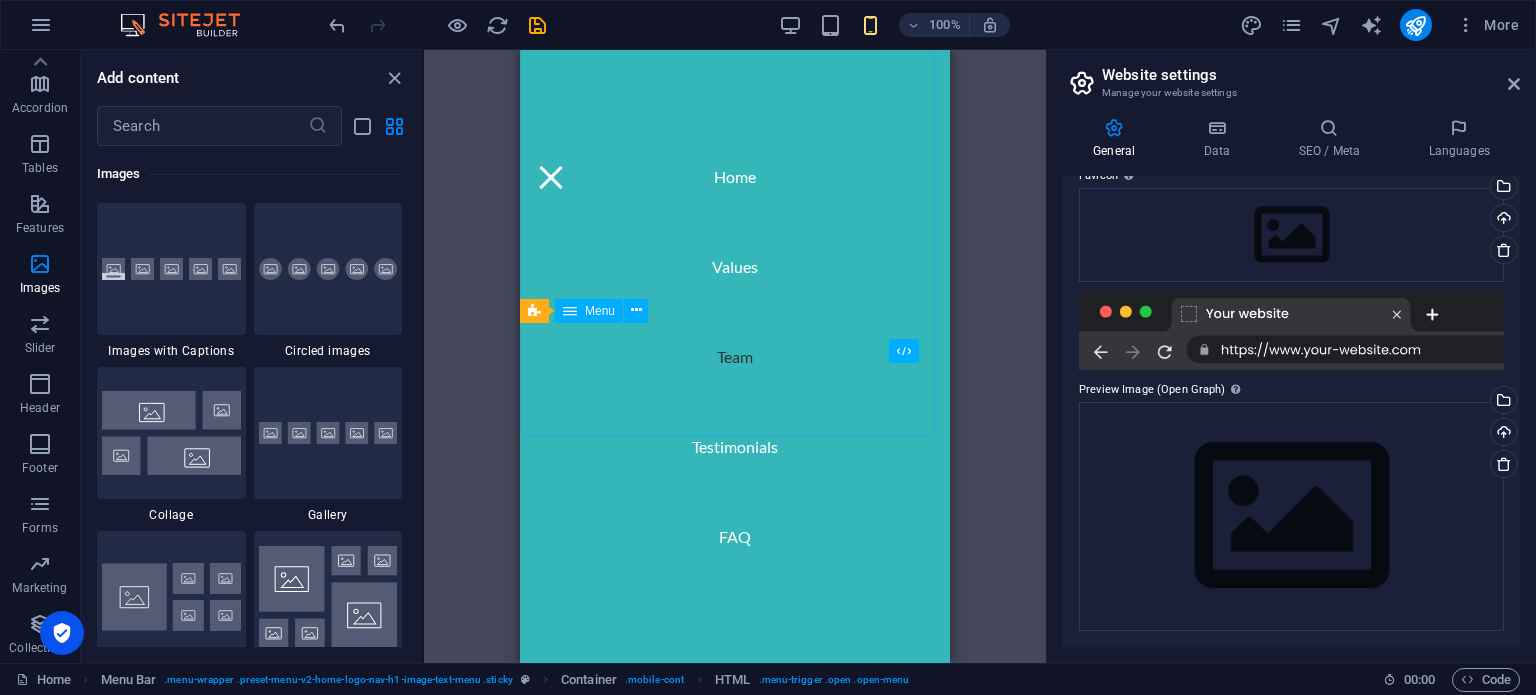 scroll, scrollTop: 1800, scrollLeft: 0, axis: vertical 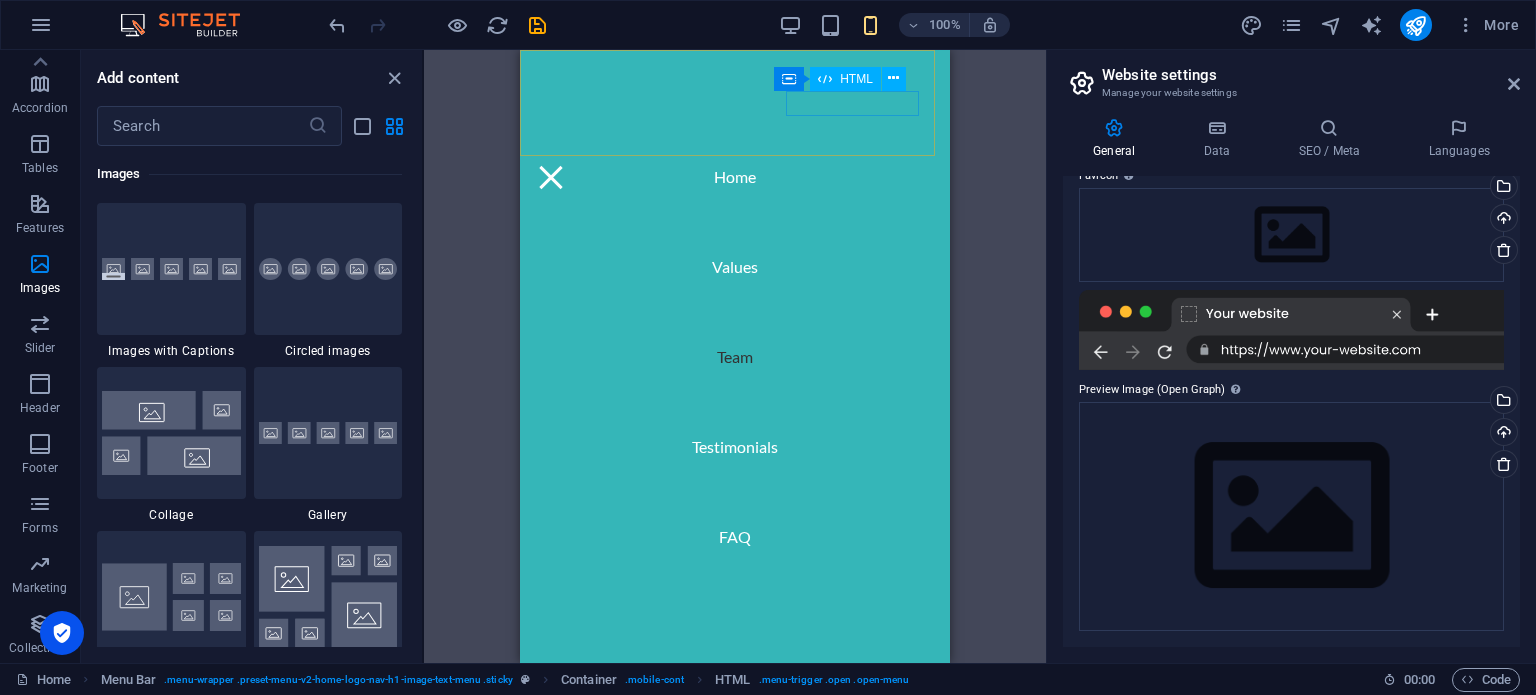 click at bounding box center (551, 177) 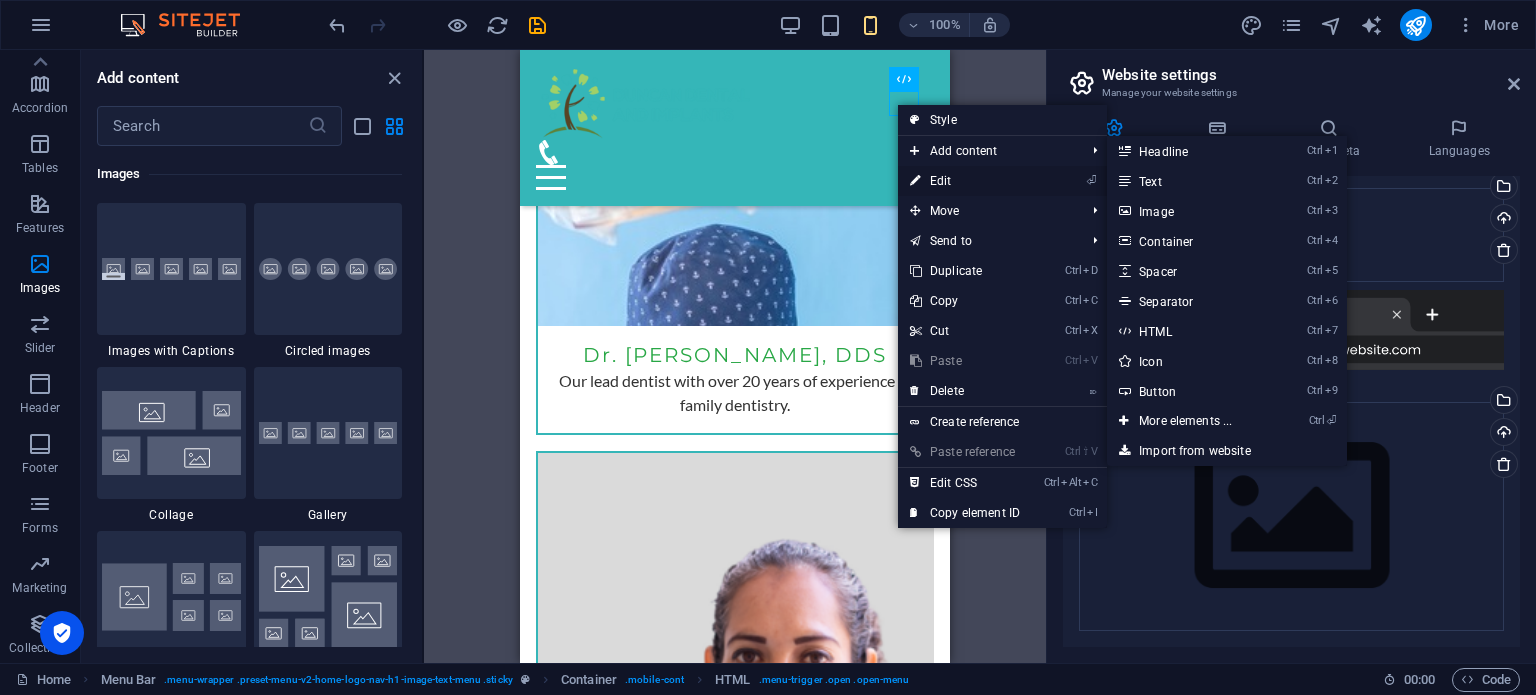 click on "⏎  Edit" at bounding box center [965, 181] 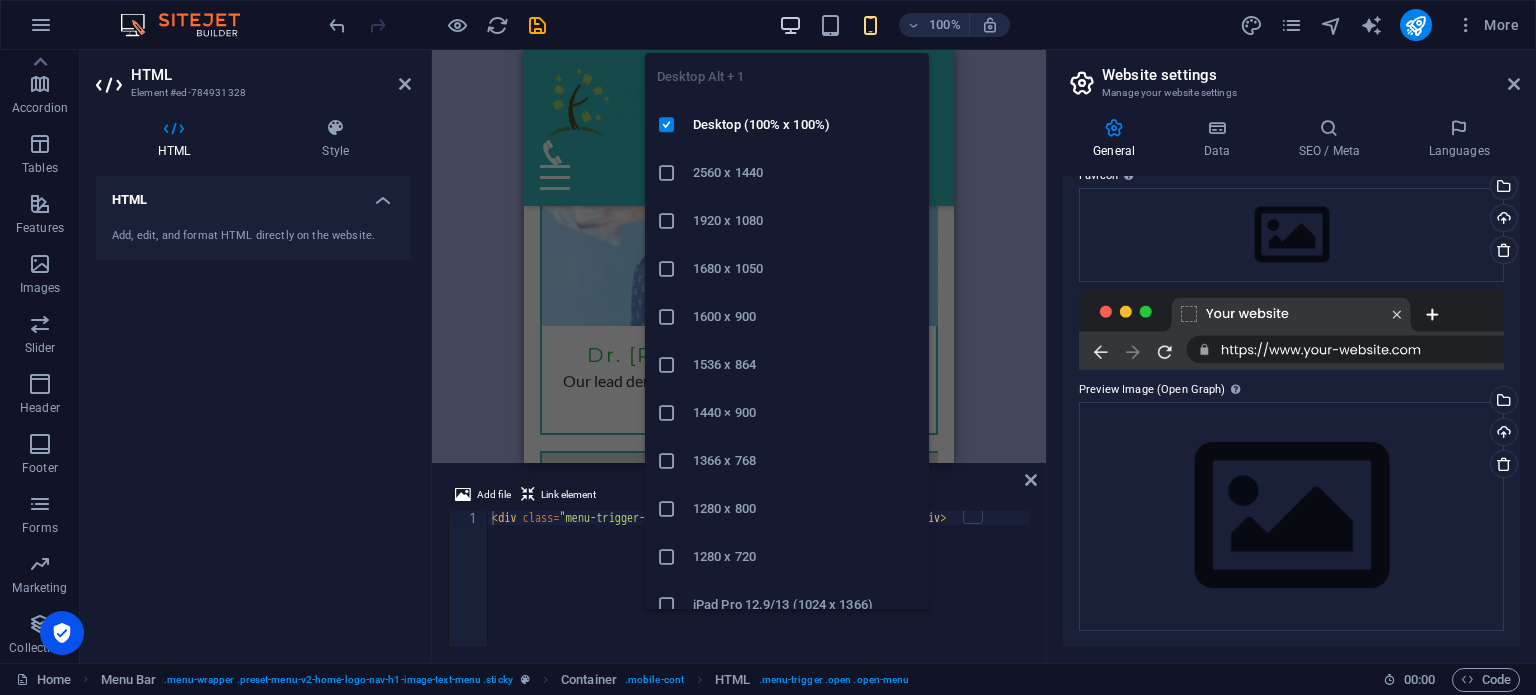 click at bounding box center (790, 25) 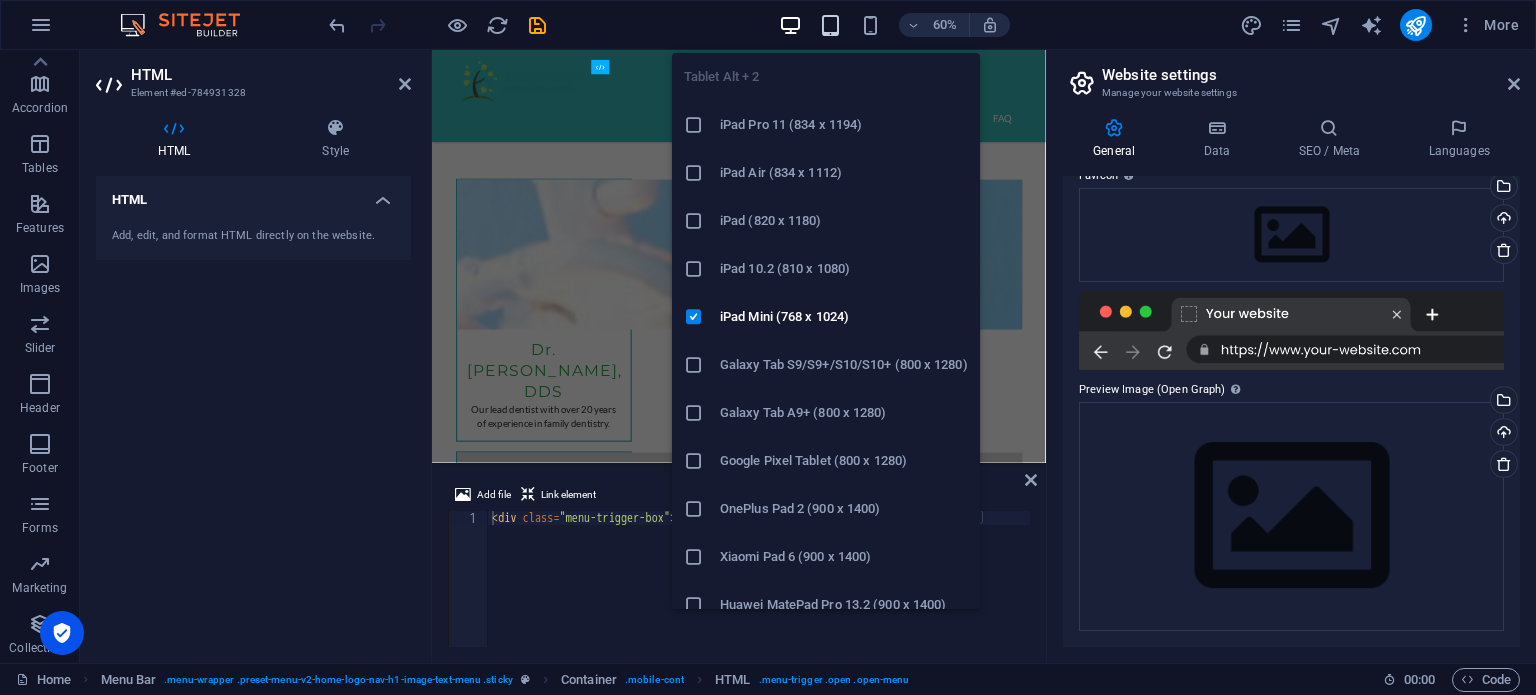 click at bounding box center [830, 25] 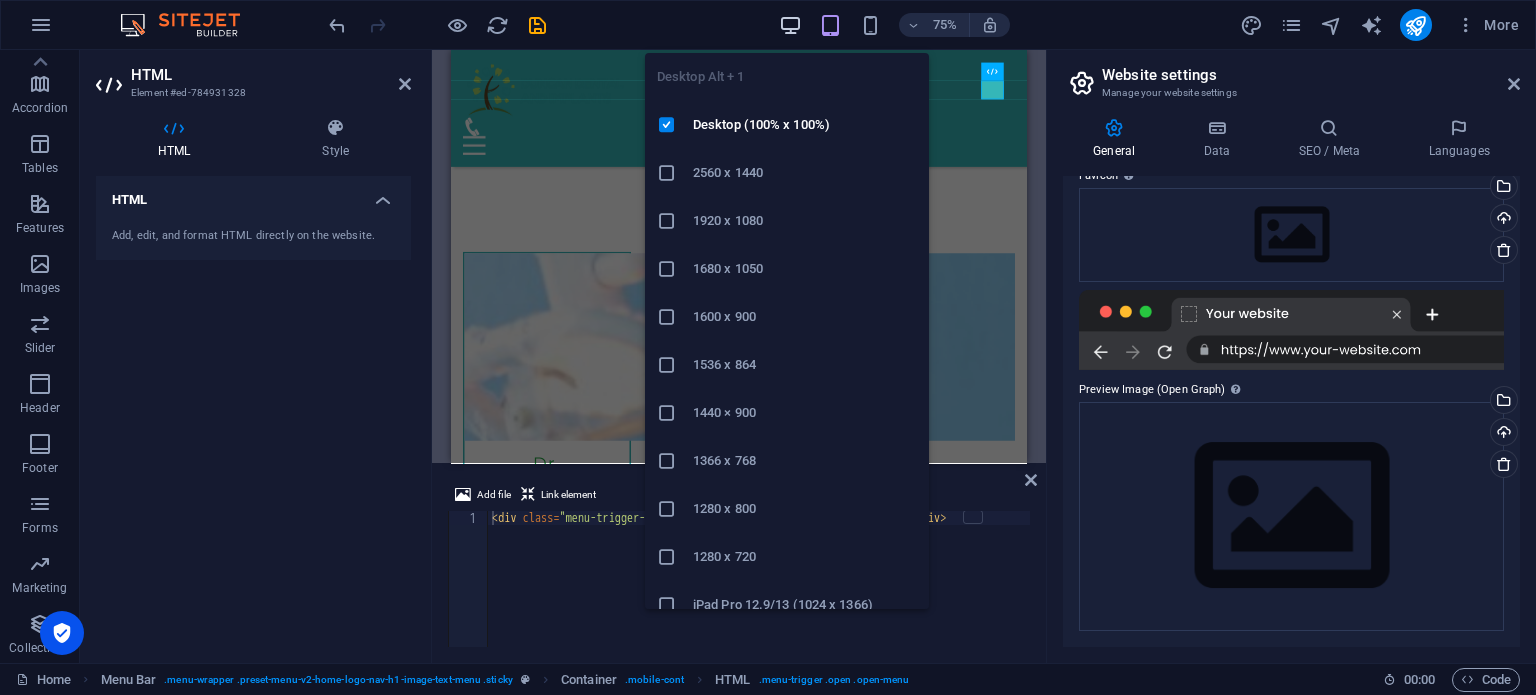 click at bounding box center (790, 25) 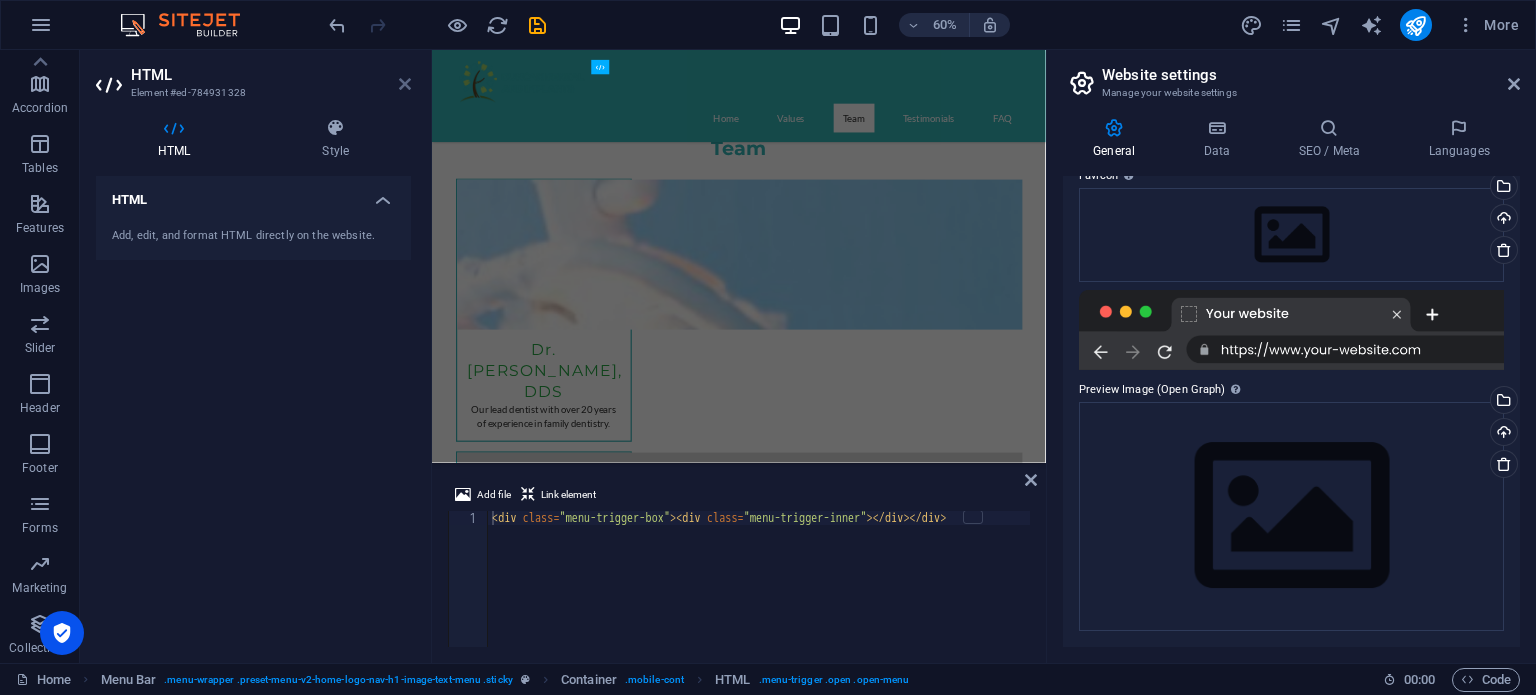 click at bounding box center [405, 84] 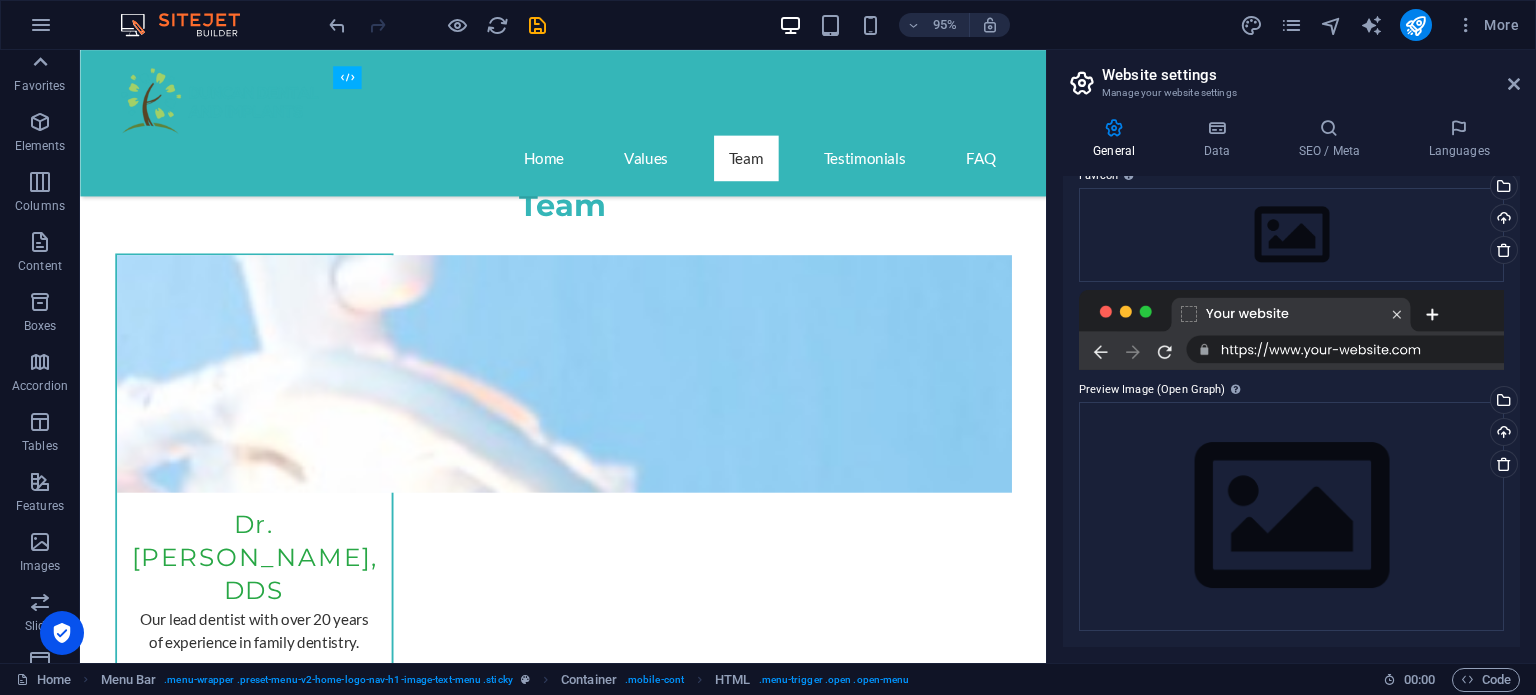 scroll, scrollTop: 0, scrollLeft: 0, axis: both 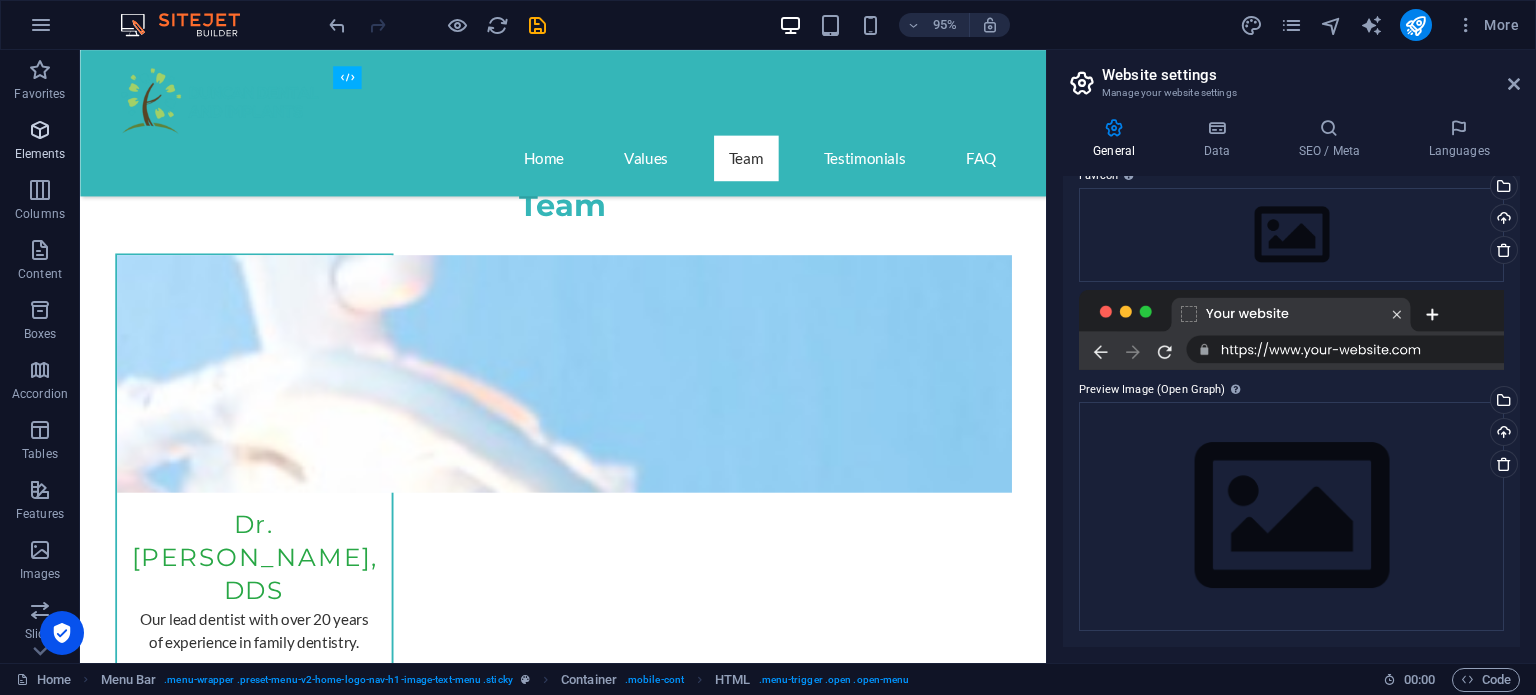 click at bounding box center [40, 130] 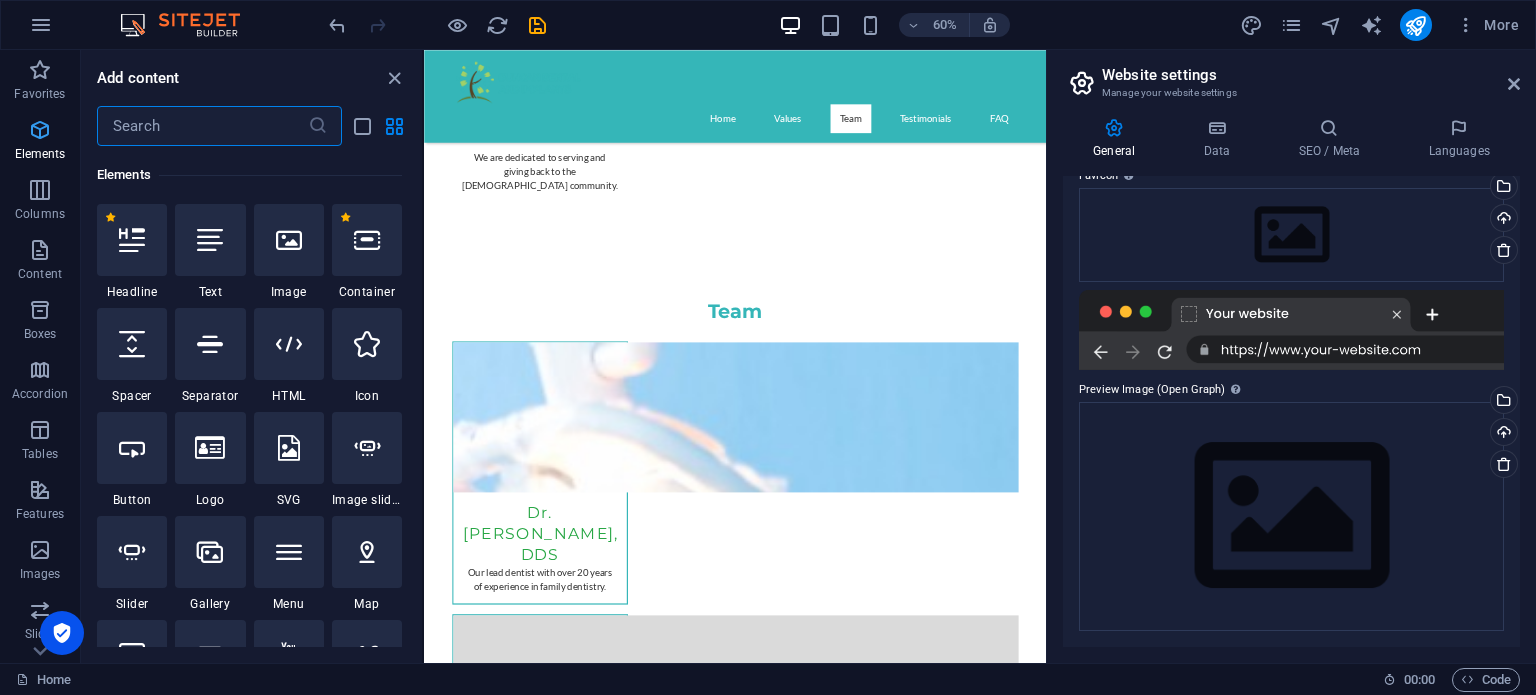 scroll, scrollTop: 212, scrollLeft: 0, axis: vertical 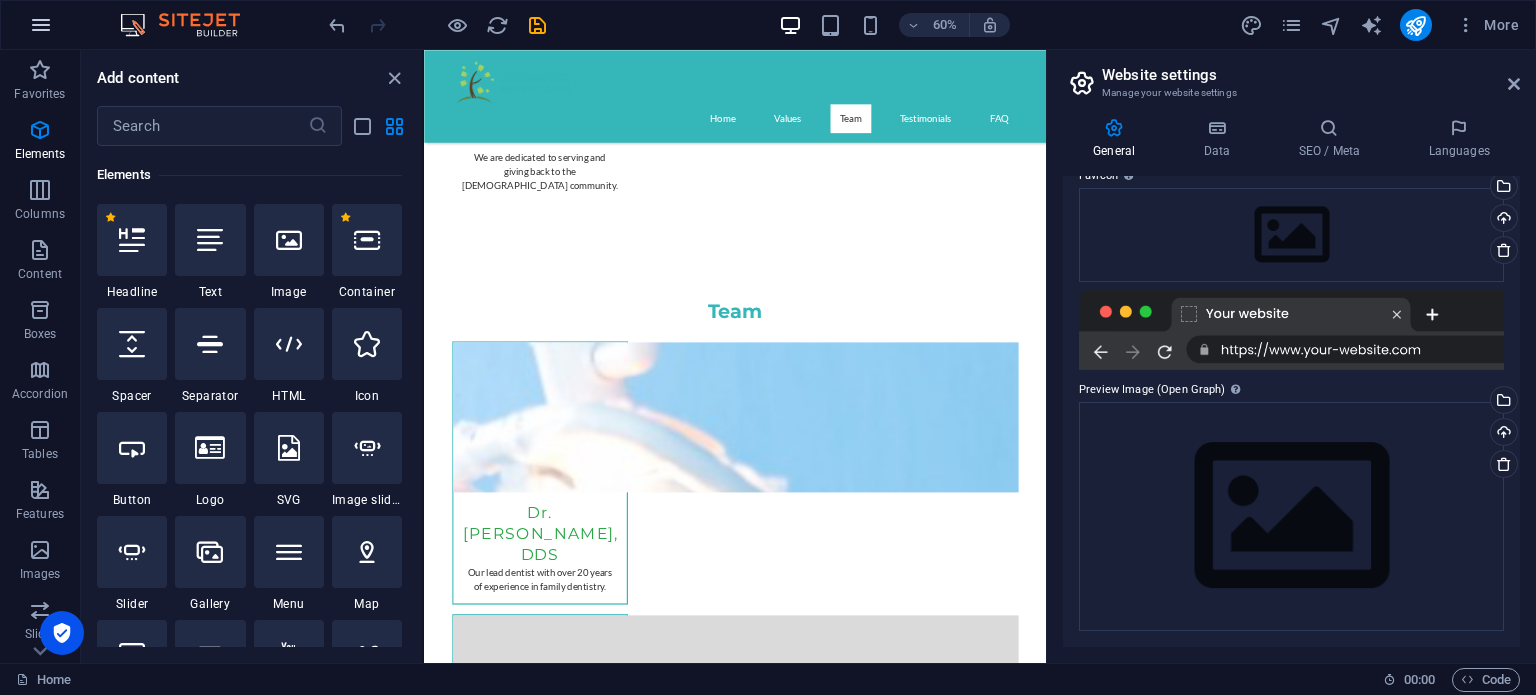 drag, startPoint x: 42, startPoint y: 128, endPoint x: 38, endPoint y: 0, distance: 128.06248 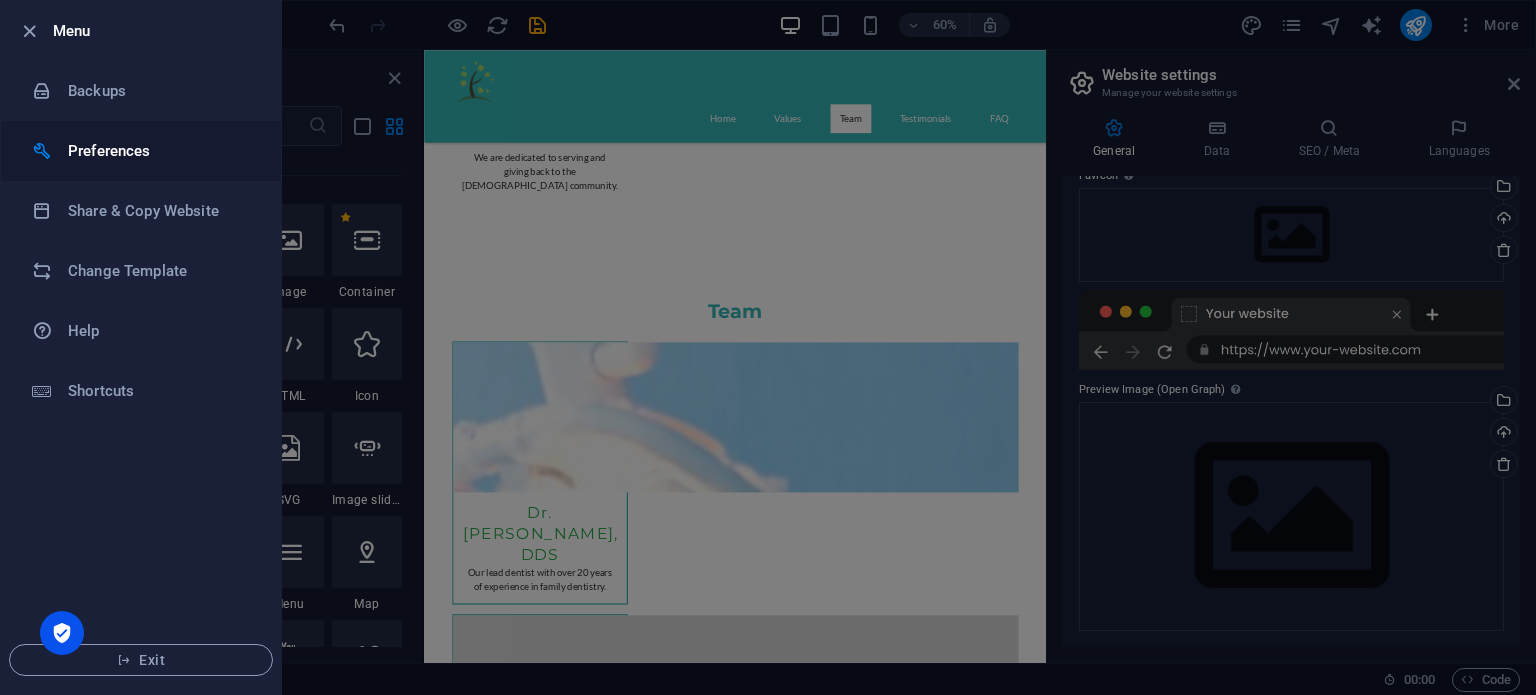 click on "Preferences" at bounding box center (160, 151) 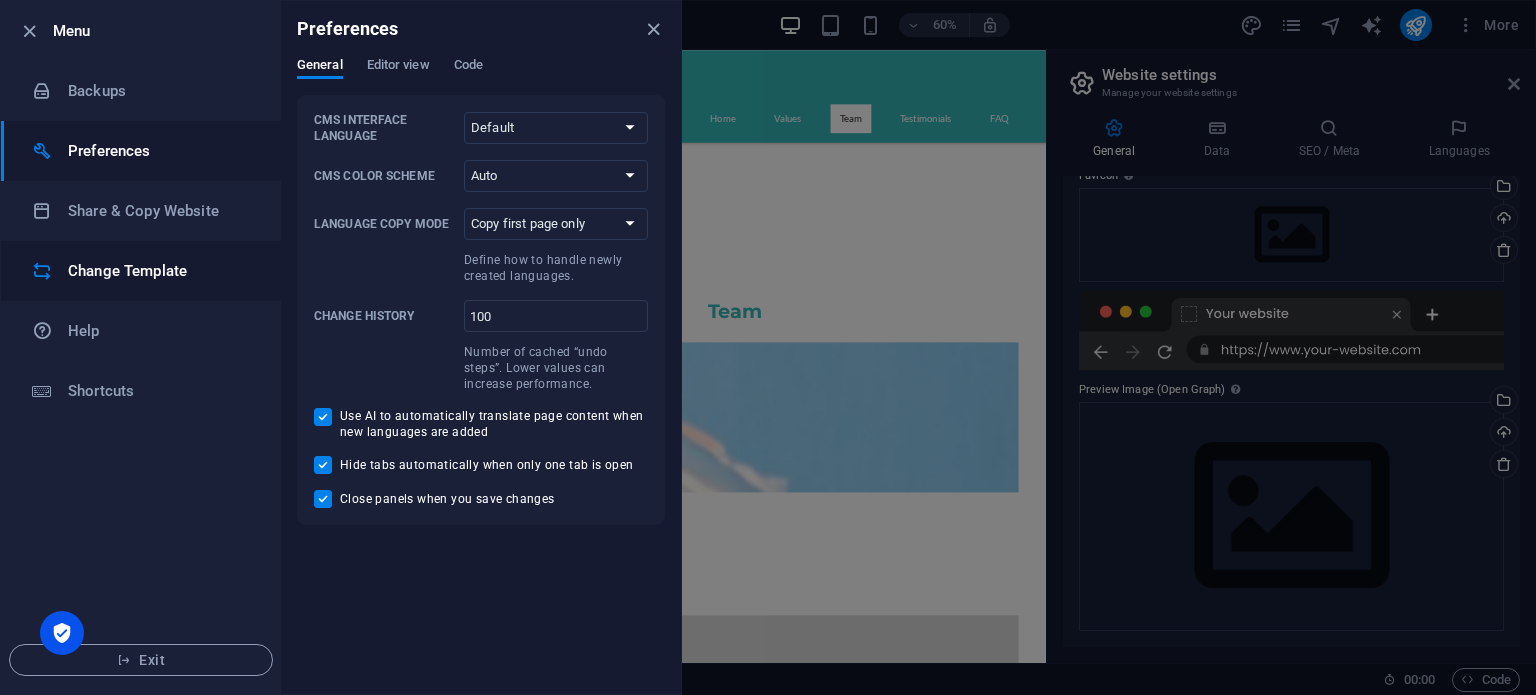 click on "Change Template" at bounding box center (160, 271) 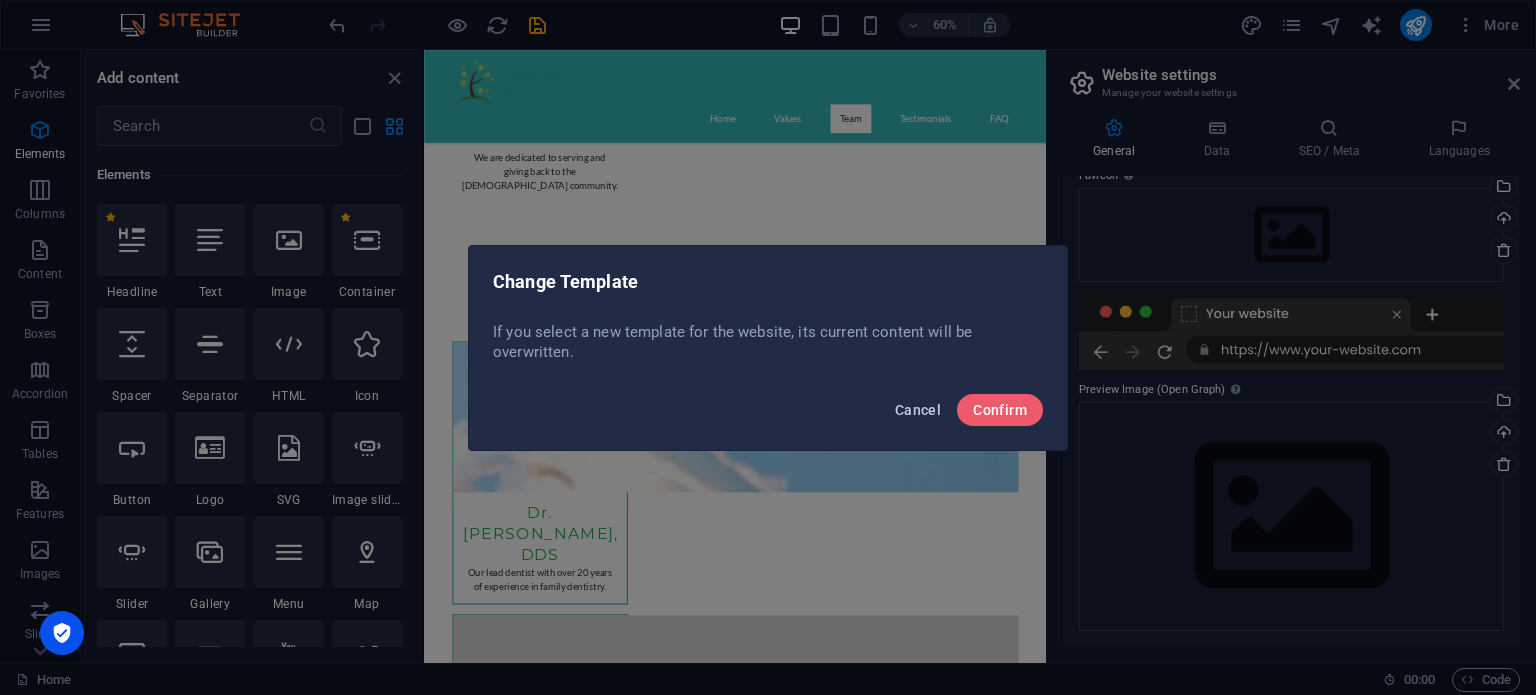 click on "Cancel" at bounding box center [918, 410] 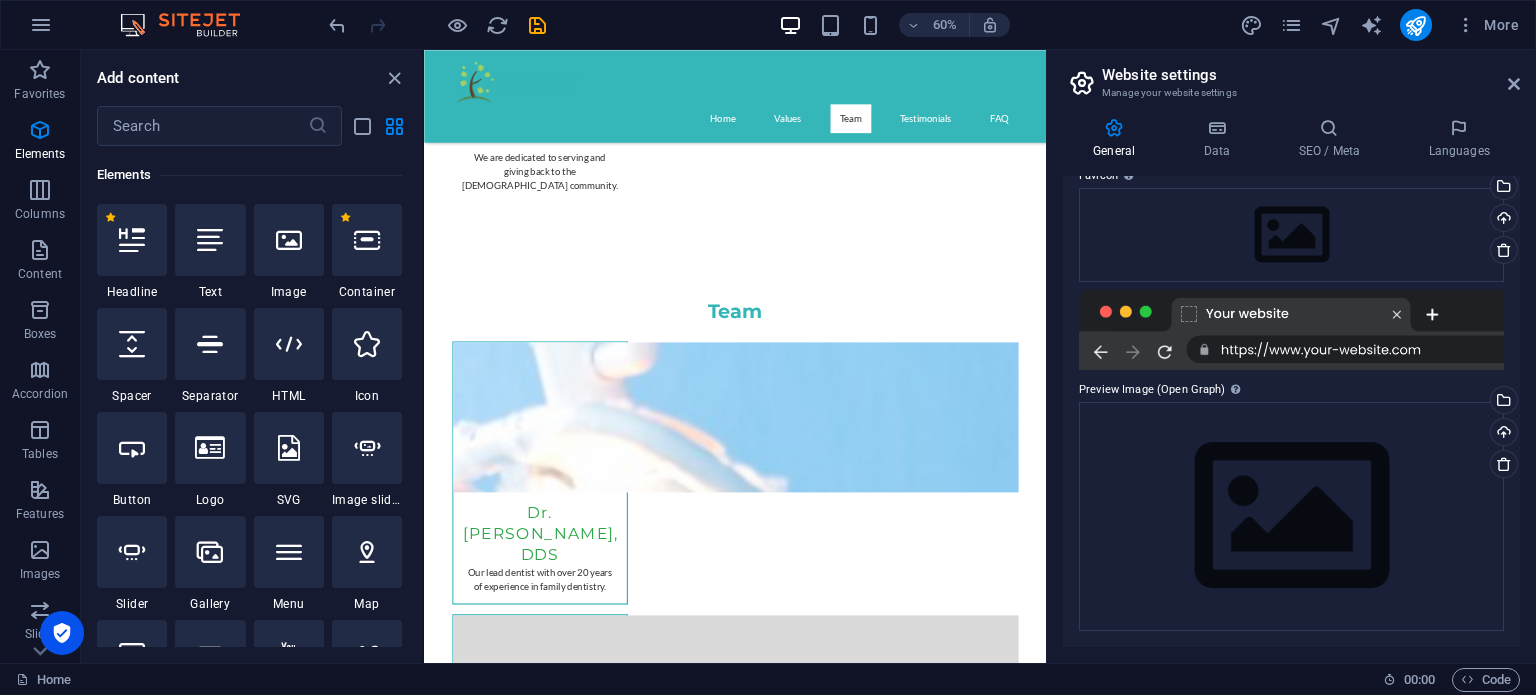 click on "More" at bounding box center (1383, 25) 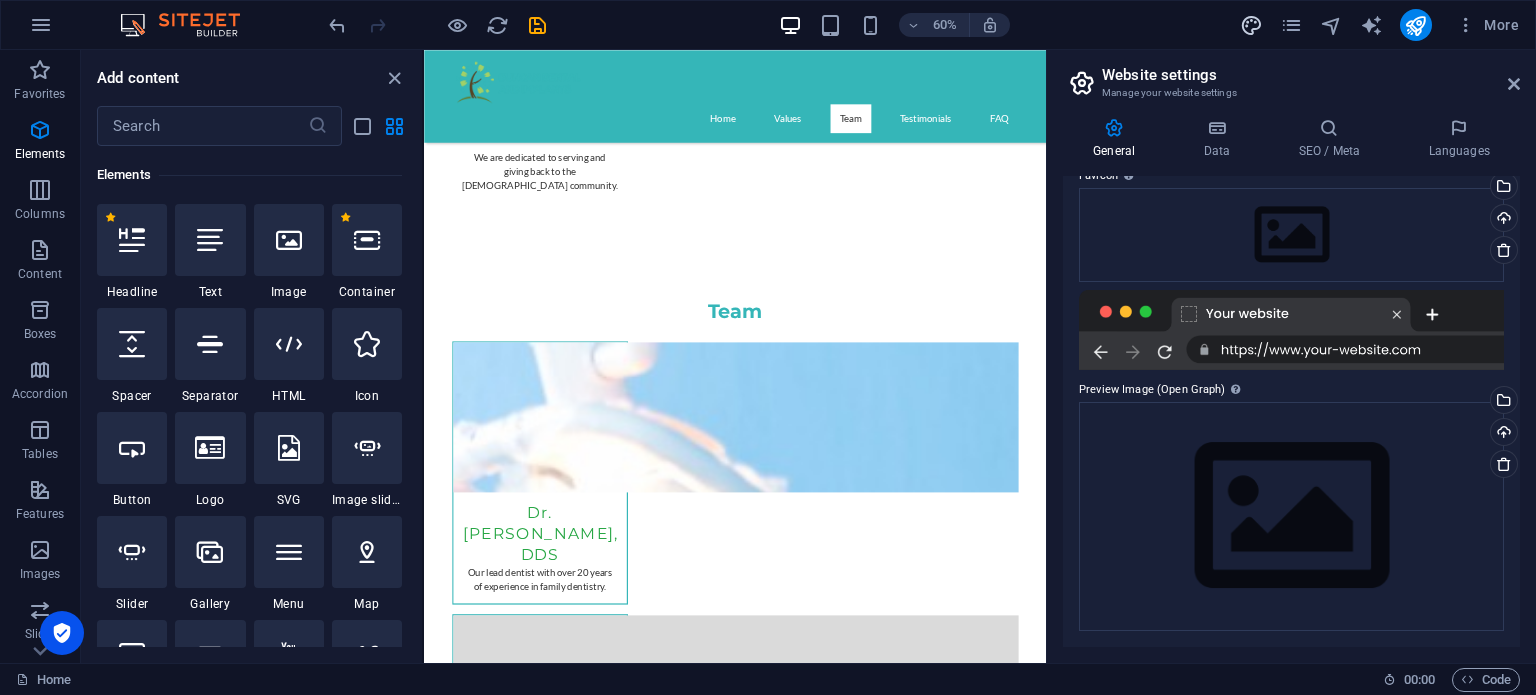 click at bounding box center (1251, 25) 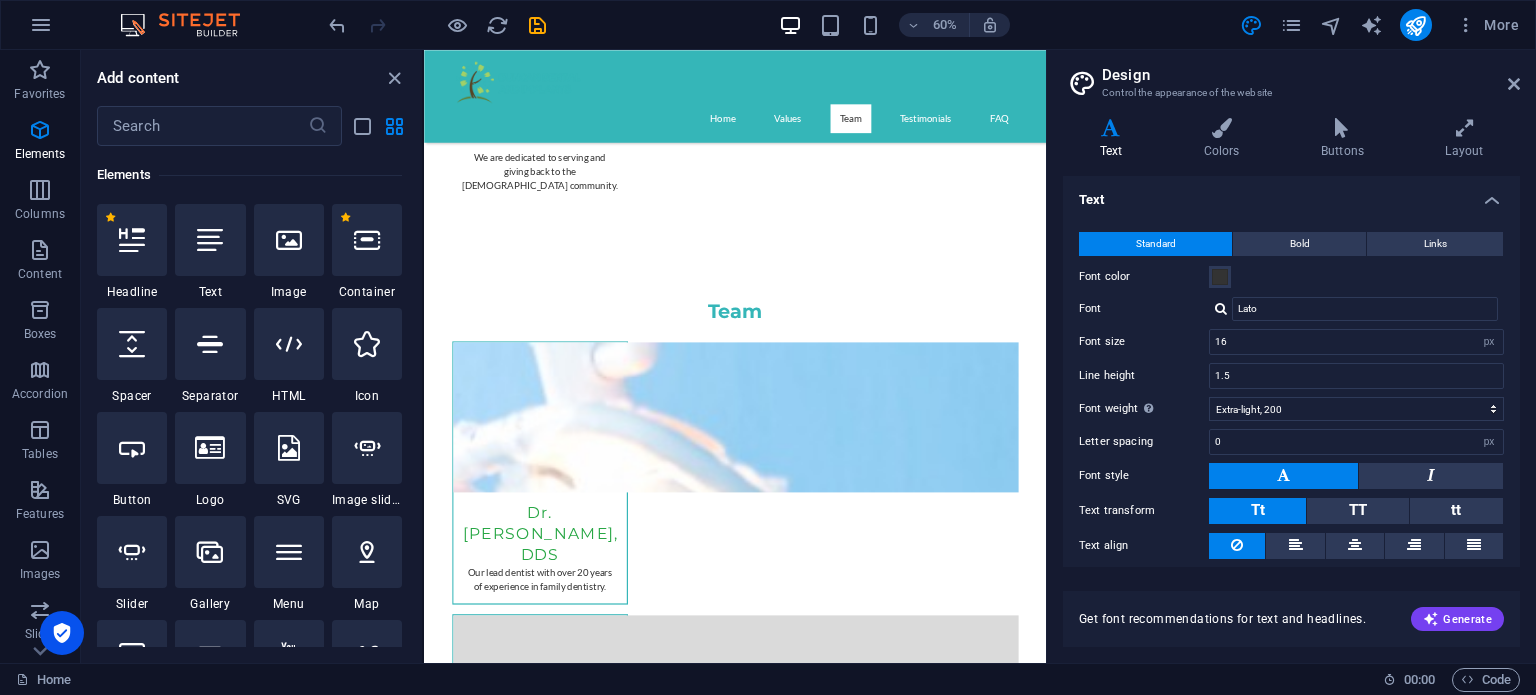 click on "Variants  Text  Colors  Buttons  Layout Text Standard Bold Links Font color Font Lato Font size 16 rem px Line height 1.5 Font weight To display the font weight correctly, it may need to be enabled.  Manage Fonts Thin, 100 Extra-light, 200 Light, 300 Regular, 400 Medium, 500 Semi-bold, 600 Bold, 700 Extra-bold, 800 Black, 900 Letter spacing 0 rem px Font style Text transform Tt TT tt Text align Font weight To display the font weight correctly, it may need to be enabled.  Manage Fonts Thin, 100 Extra-light, 200 Light, 300 Regular, 400 Medium, 500 Semi-bold, 600 Bold, 700 Extra-bold, 800 Black, 900 Default Hover / Active Font color Font color Decoration Decoration Transition duration 0.3 s Transition function Ease Ease In Ease Out Ease In/Ease Out Linear Headlines All H1 / Textlogo H2 H3 H4 H5 H6 Font color Font Montserrat Line height 1.2 Font weight To display the font weight correctly, it may need to be enabled.  Manage Fonts Thin, 100 Extra-light, 200 Light, 300 Regular, 400 Medium, 500 Semi-bold, 600 0 rem" at bounding box center [1291, 382] 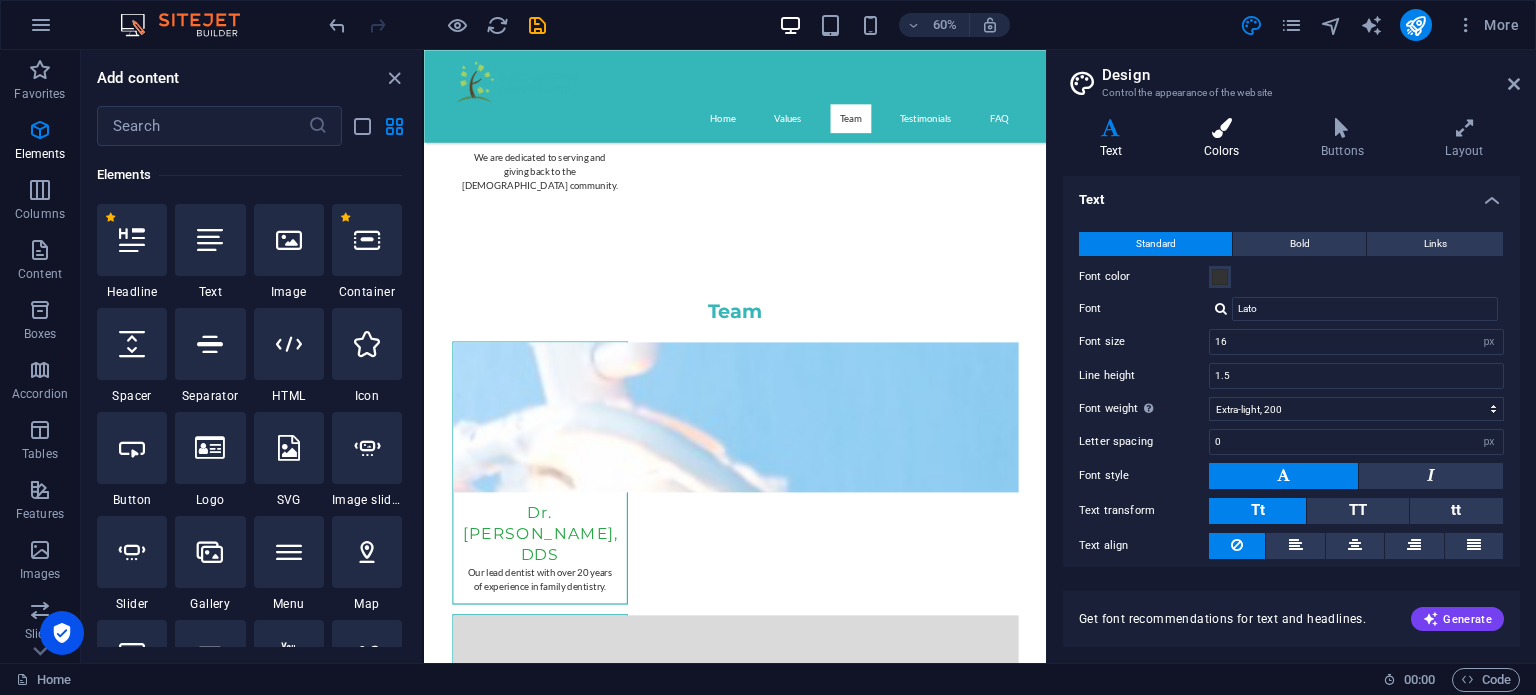 click at bounding box center (1221, 128) 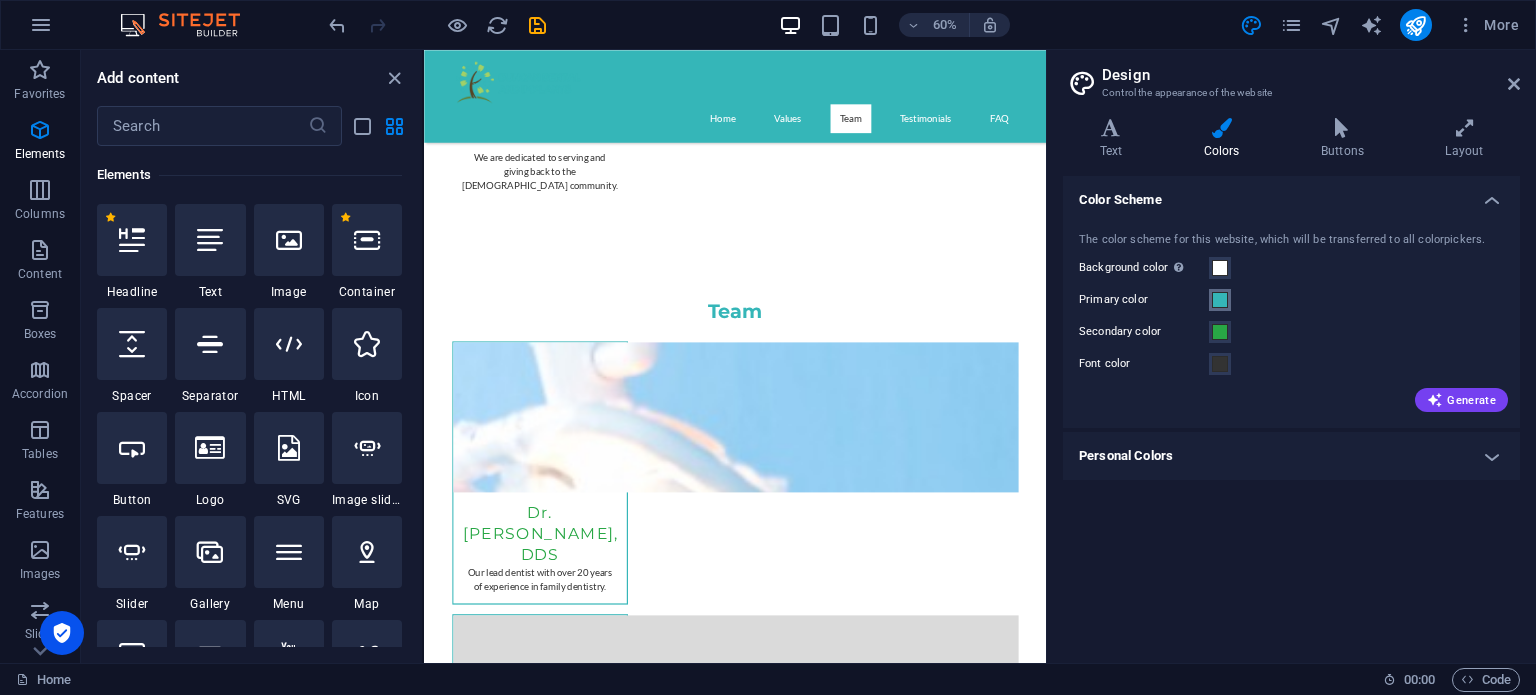 click at bounding box center [1220, 300] 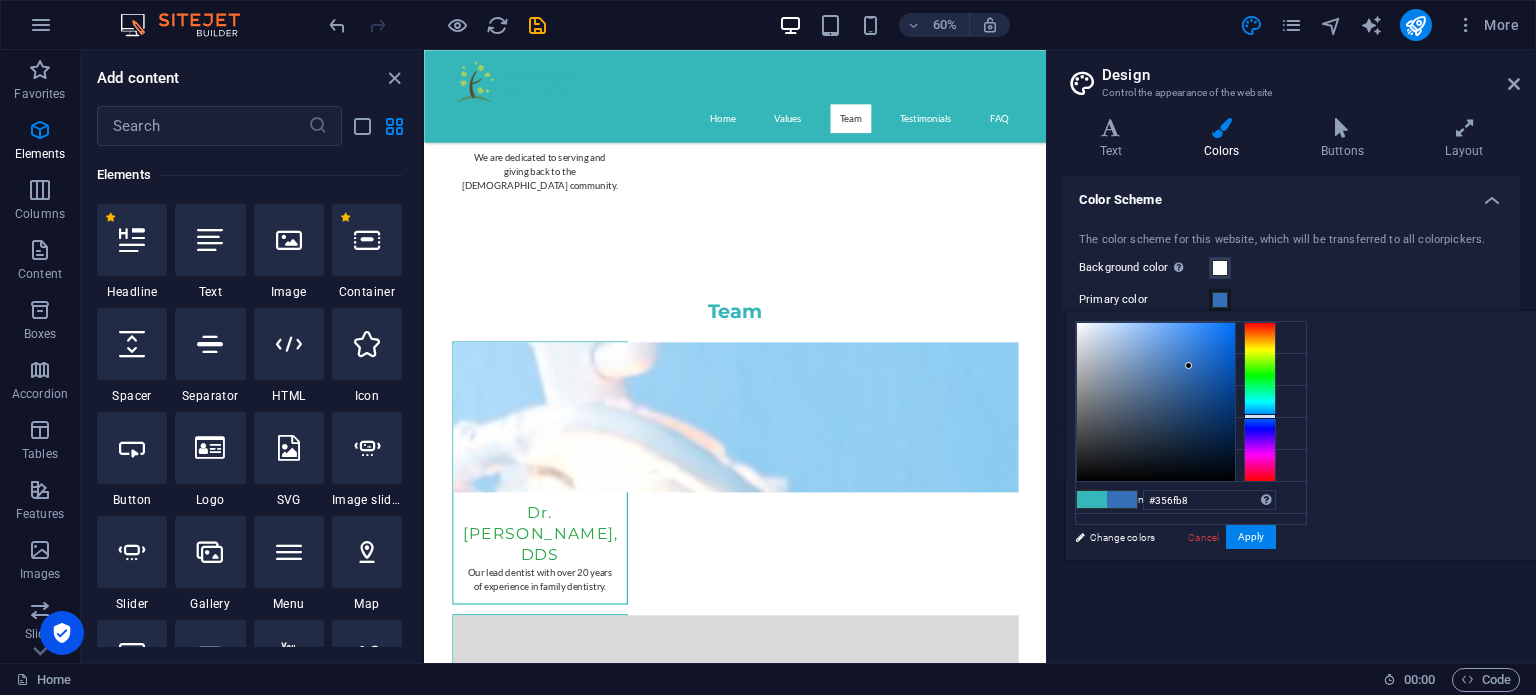 drag, startPoint x: 1512, startPoint y: 401, endPoint x: 1516, endPoint y: 413, distance: 12.649111 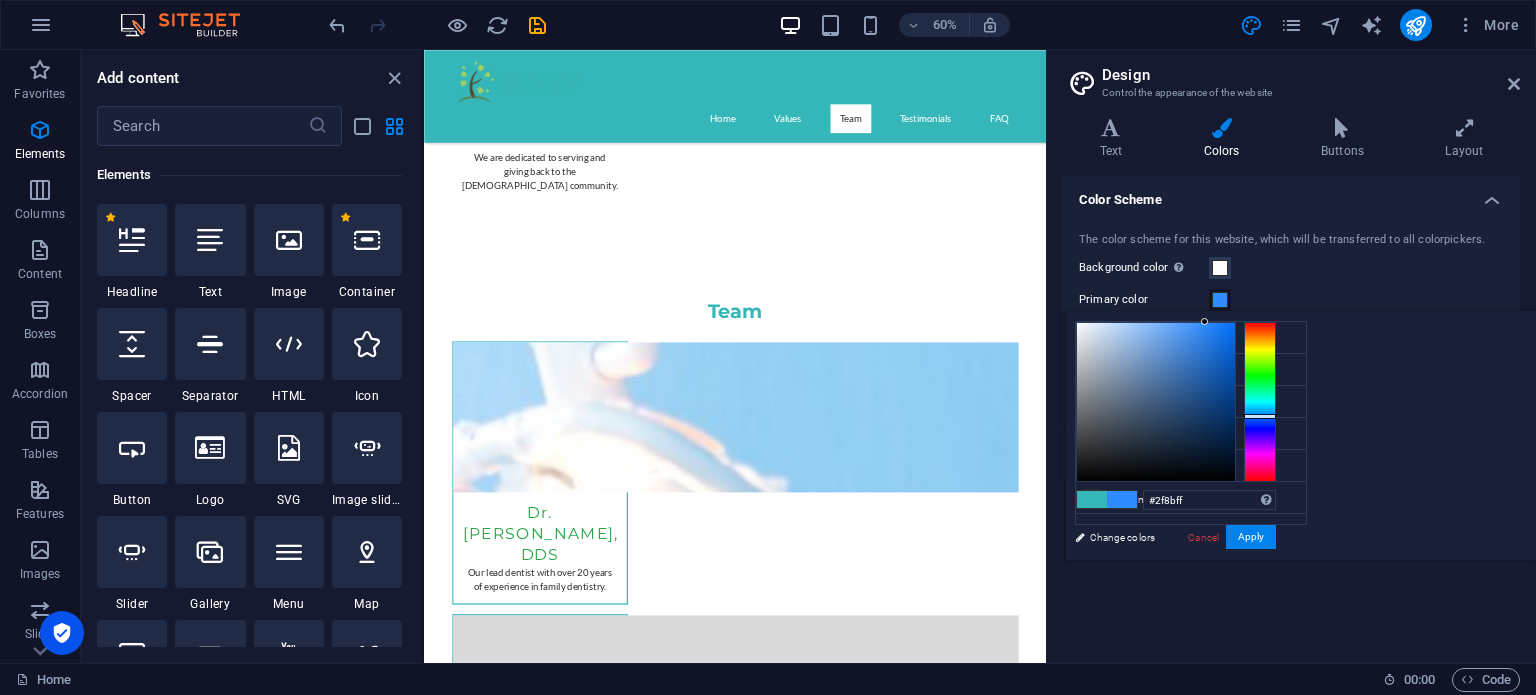 drag, startPoint x: 1444, startPoint y: 344, endPoint x: 1452, endPoint y: 324, distance: 21.540659 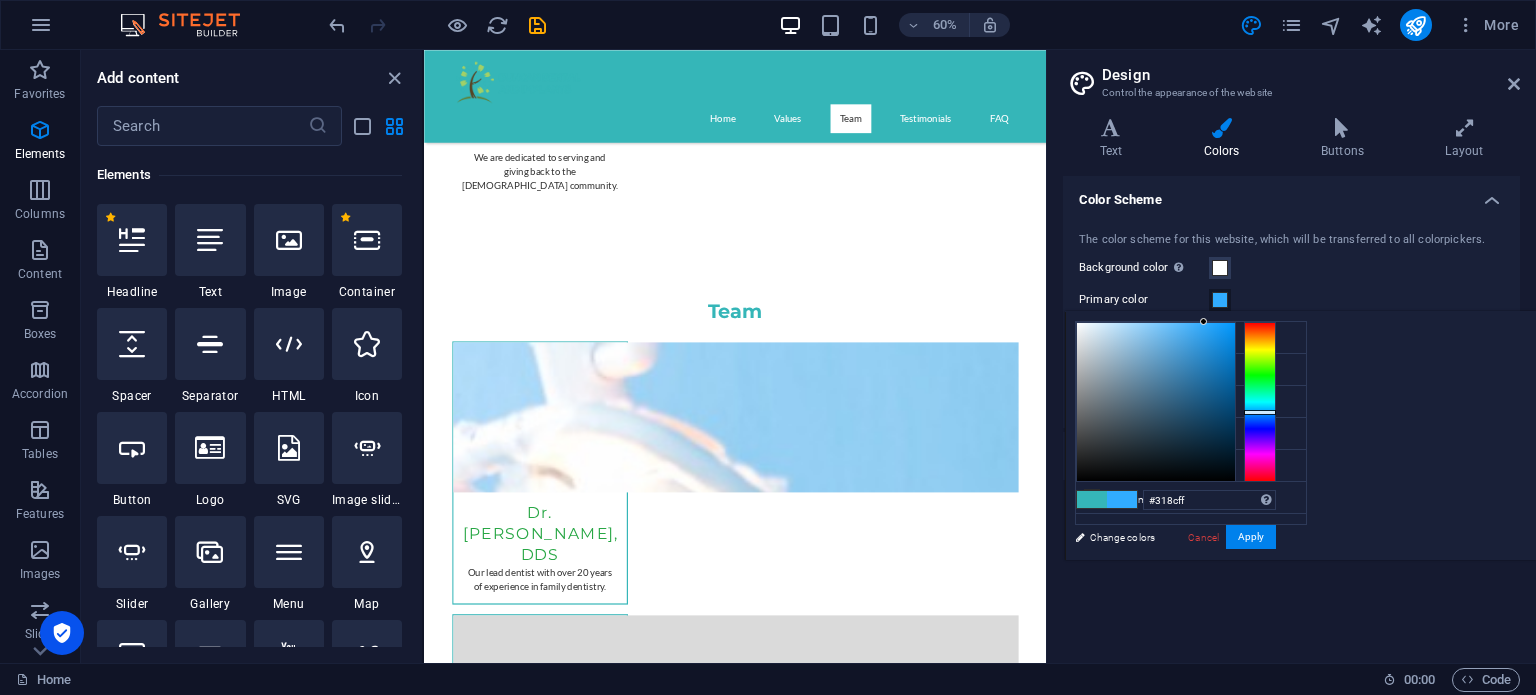 type on "#31acff" 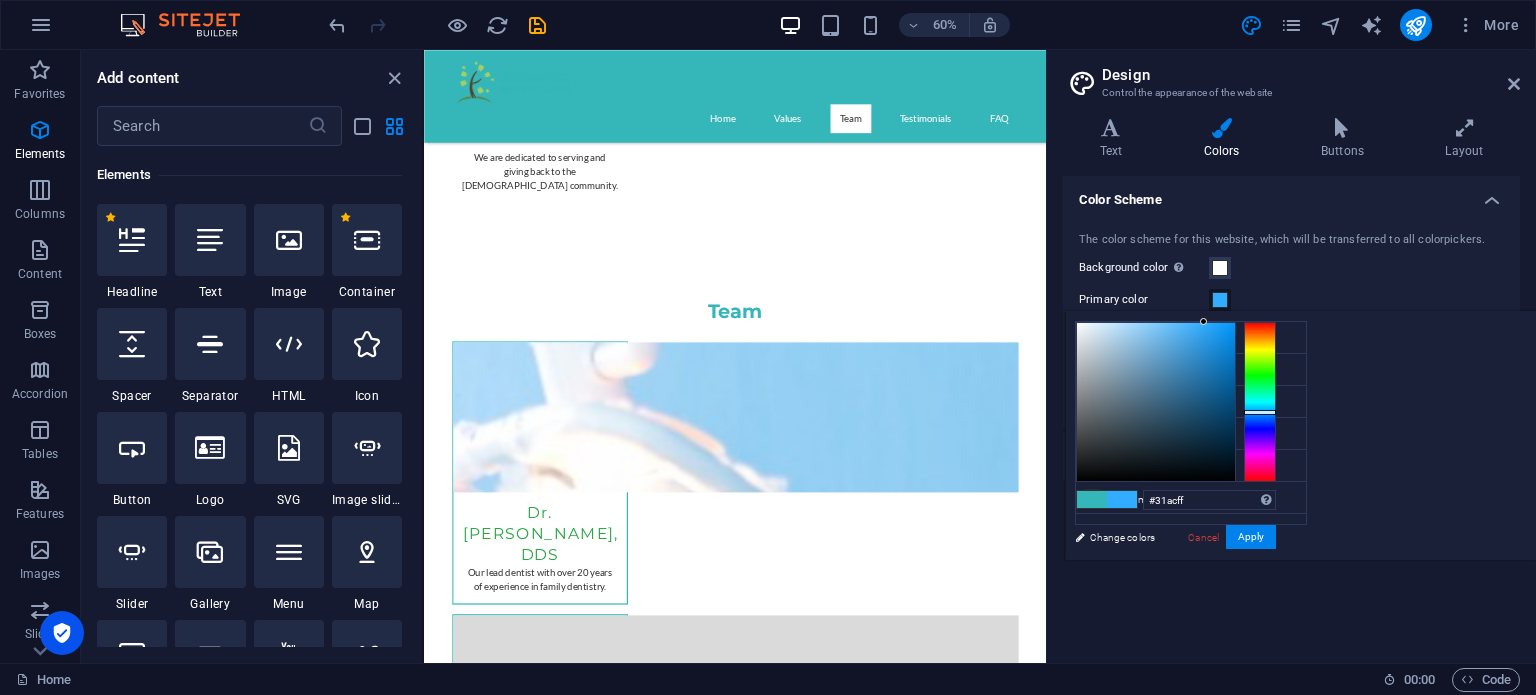 click at bounding box center (1260, 402) 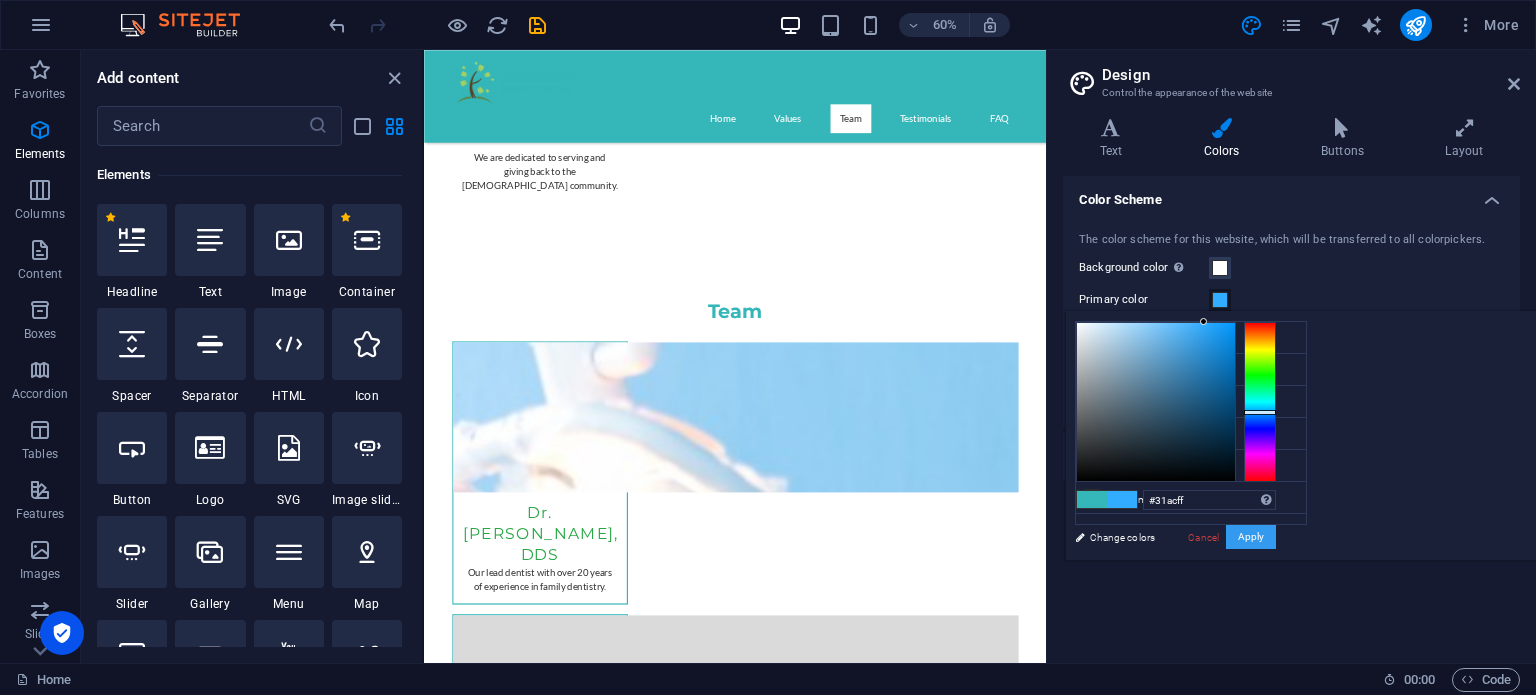 click on "Apply" at bounding box center [1251, 537] 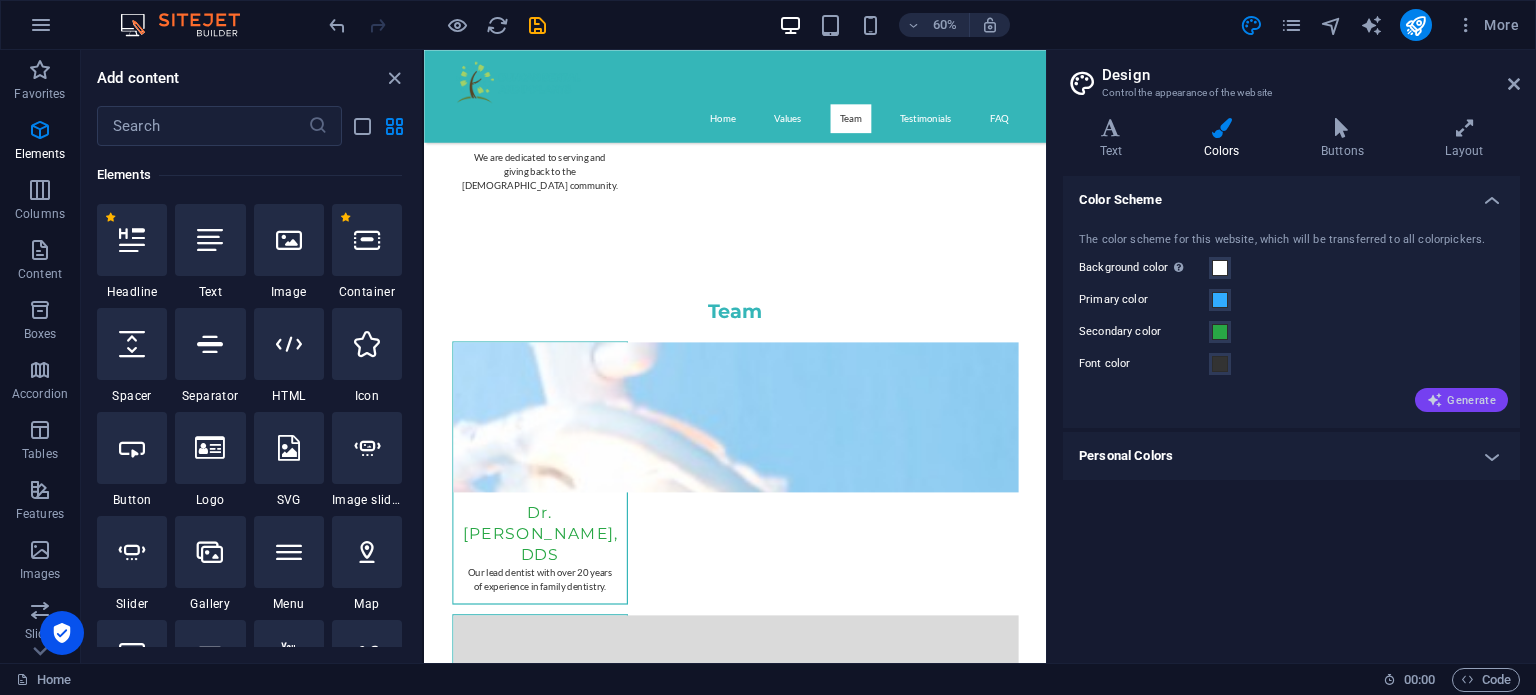 click on "Generate" at bounding box center [1461, 400] 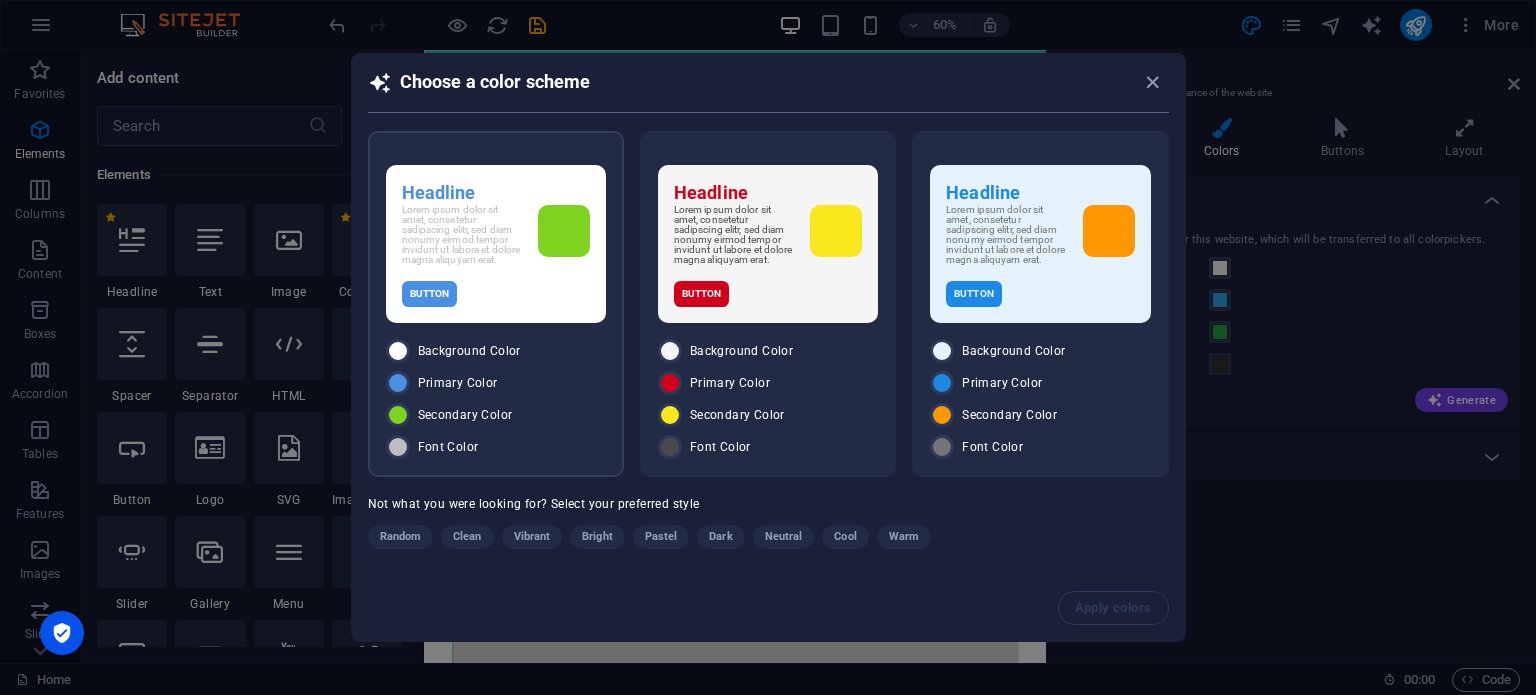 click on "Lorem ipsum dolor sit amet, consetetur sadipscing elitr, sed diam nonumy eirmod tempor invidunt ut labore et dolore magna aliquyam erat." at bounding box center (462, 235) 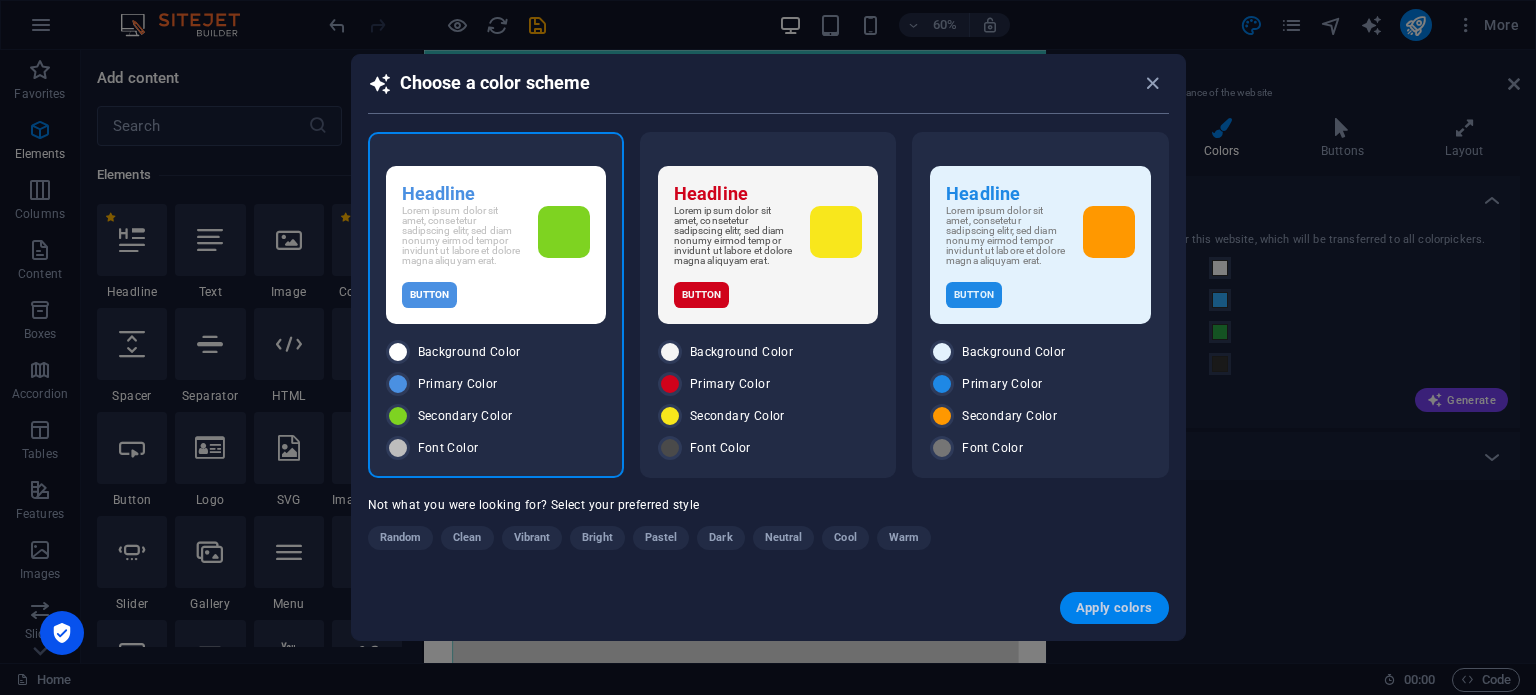 click on "Apply colors" at bounding box center (1114, 608) 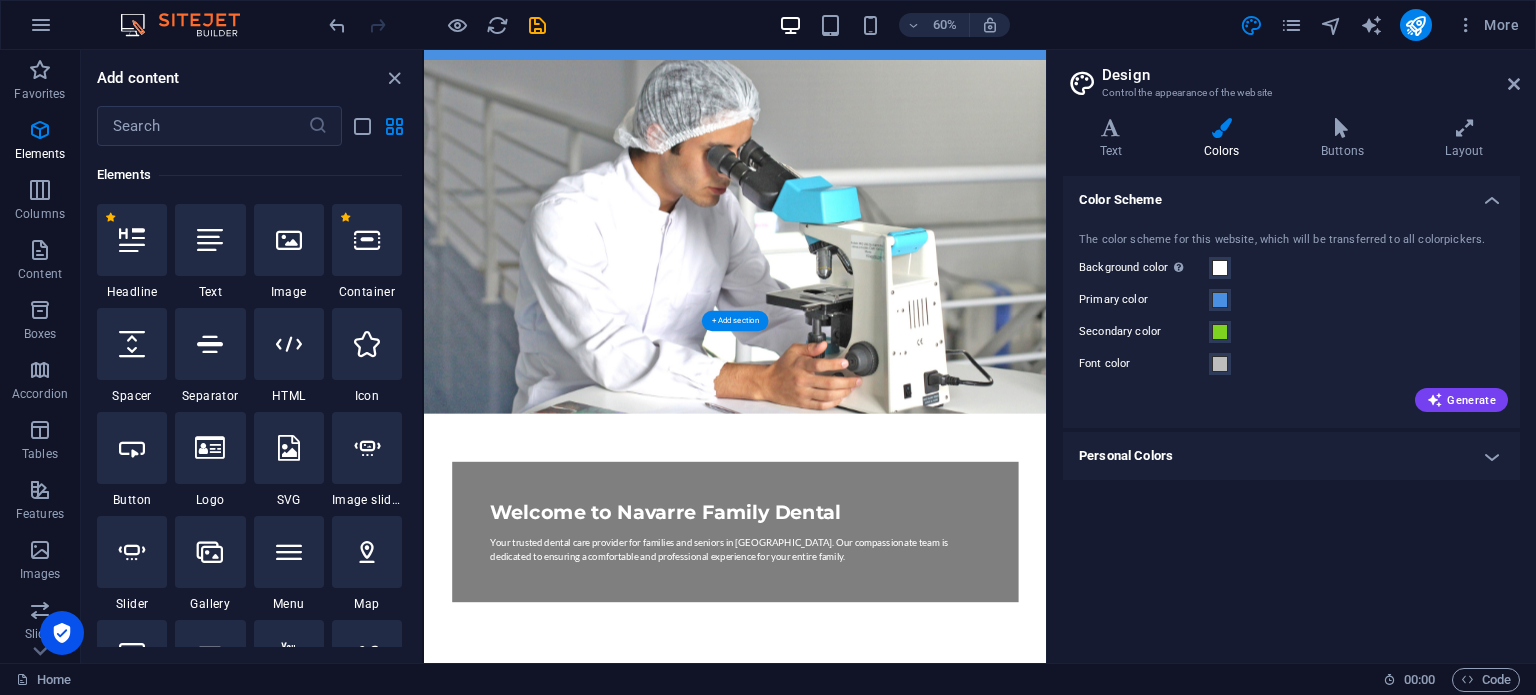 scroll, scrollTop: 0, scrollLeft: 0, axis: both 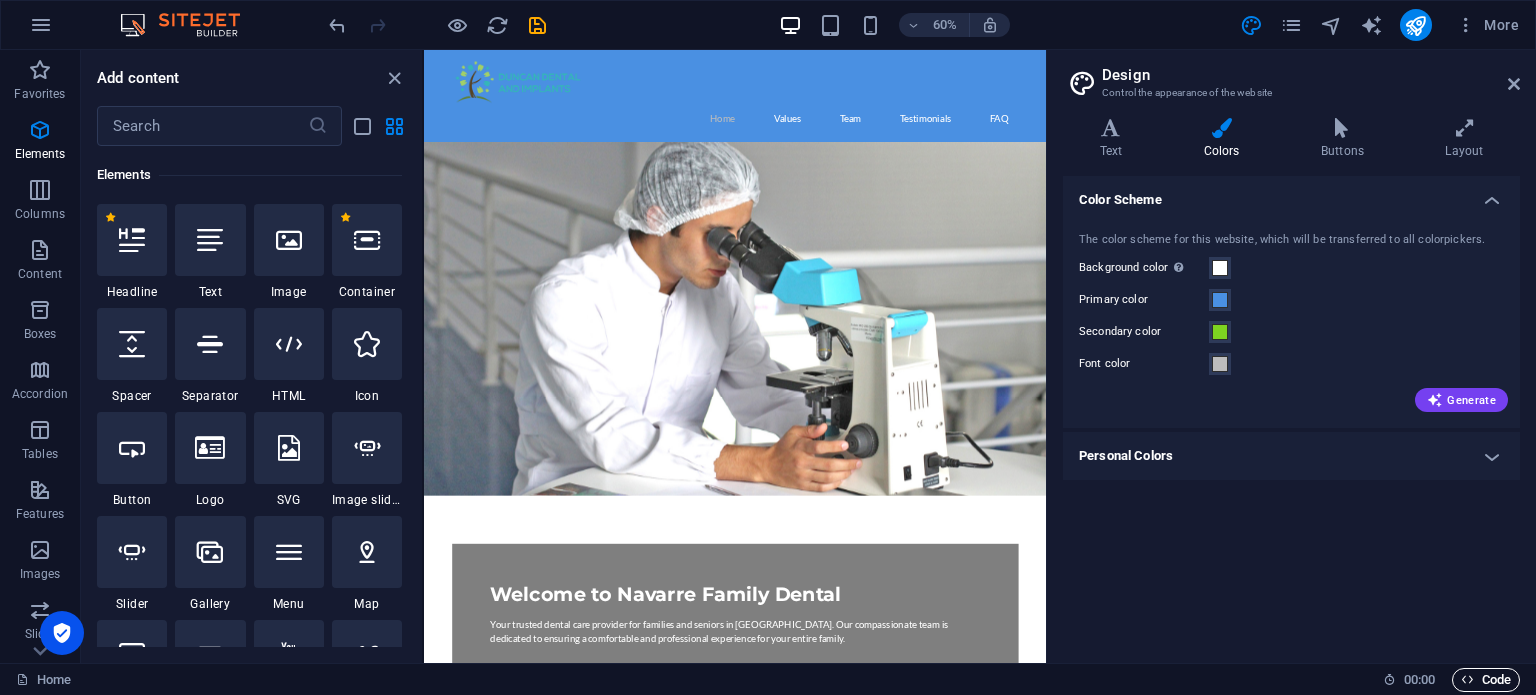 click on "Code" at bounding box center (1486, 680) 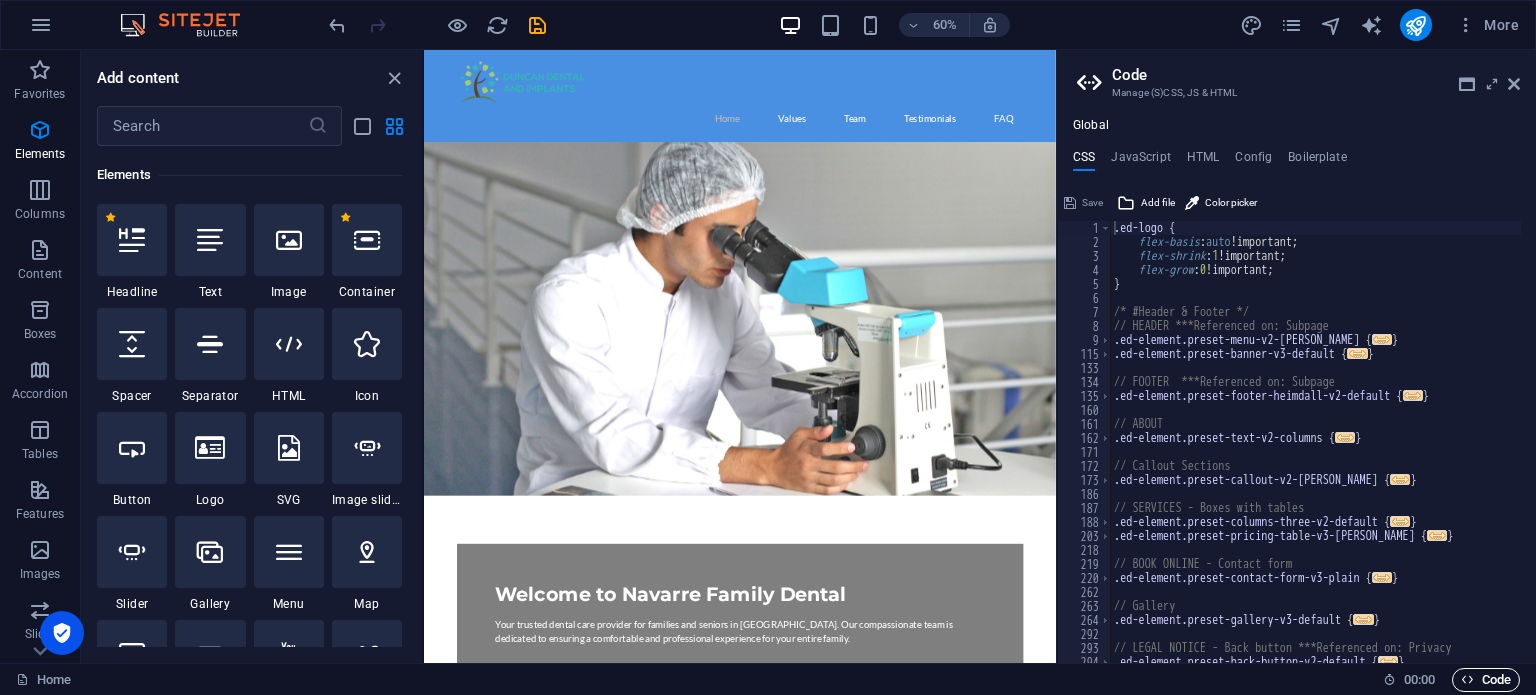 click on "Code" at bounding box center [1486, 680] 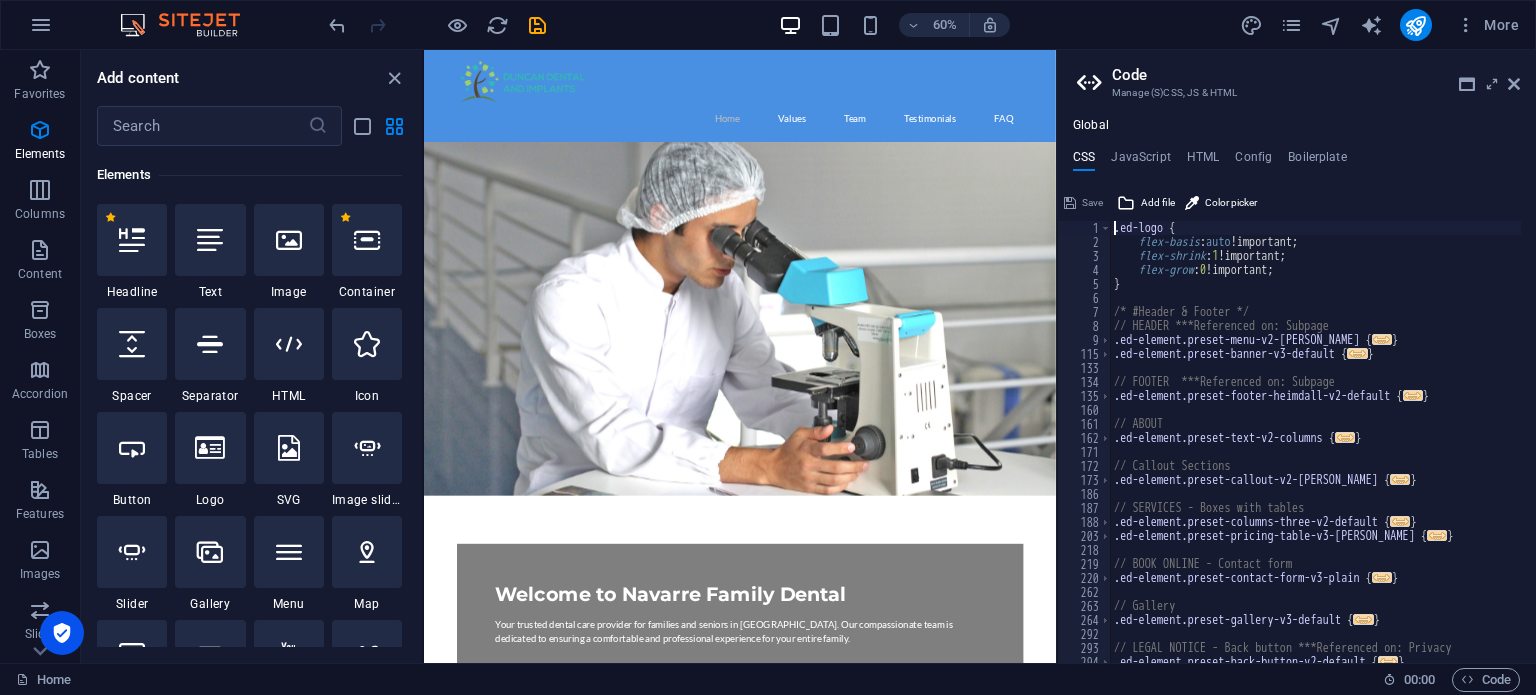 click on "Code Manage (S)CSS, JS & HTML Global CSS JavaScript HTML Config Boilerplate .ed-logo { 1 2 3 4 5 6 7 8 9 115 133 134 135 160 161 162 171 172 173 186 187 188 203 218 219 220 262 263 264 292 293 294 .ed-logo   {      flex-basis :  auto !important;      flex-shrink :  1 !important;      flex-grow :  0 !important; } /* #Header & Footer */ // HEADER ***Referenced on: Subpage .ed-element.preset-menu-v2-[PERSON_NAME]   { ... } .ed-element.preset-banner-v3-default   { ... } // FOOTER  ***Referenced on: Subpage .ed-element.preset-footer-heimdall-v2-default   { ... } // ABOUT .ed-element.preset-text-v2-columns   { ... } // Callout Sections .ed-element.preset-callout-v2-[PERSON_NAME]   { ... } // SERVICES - Boxes with tables .ed-element.preset-columns-three-v2-default   { ... } .ed-element.preset-pricing-table-v3-[PERSON_NAME]   { ... } // BOOK ONLINE - Contact form .ed-element.preset-contact-form-v3-plain   { ... } // Gallery .ed-element.preset-gallery-v3-default   { ... } // LEGAL NOTICE - Back button ***Referenced on: Privacy   { }" at bounding box center [1296, 356] 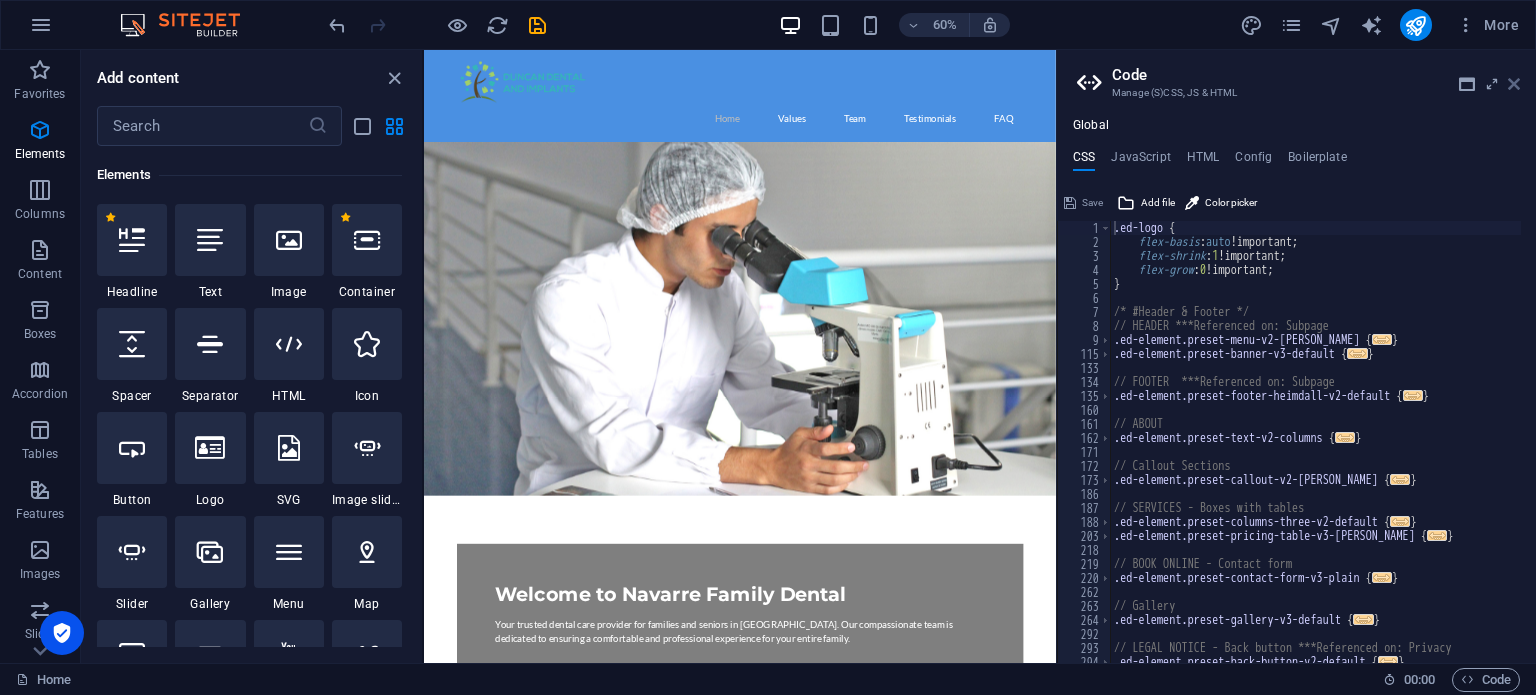 click at bounding box center [1514, 84] 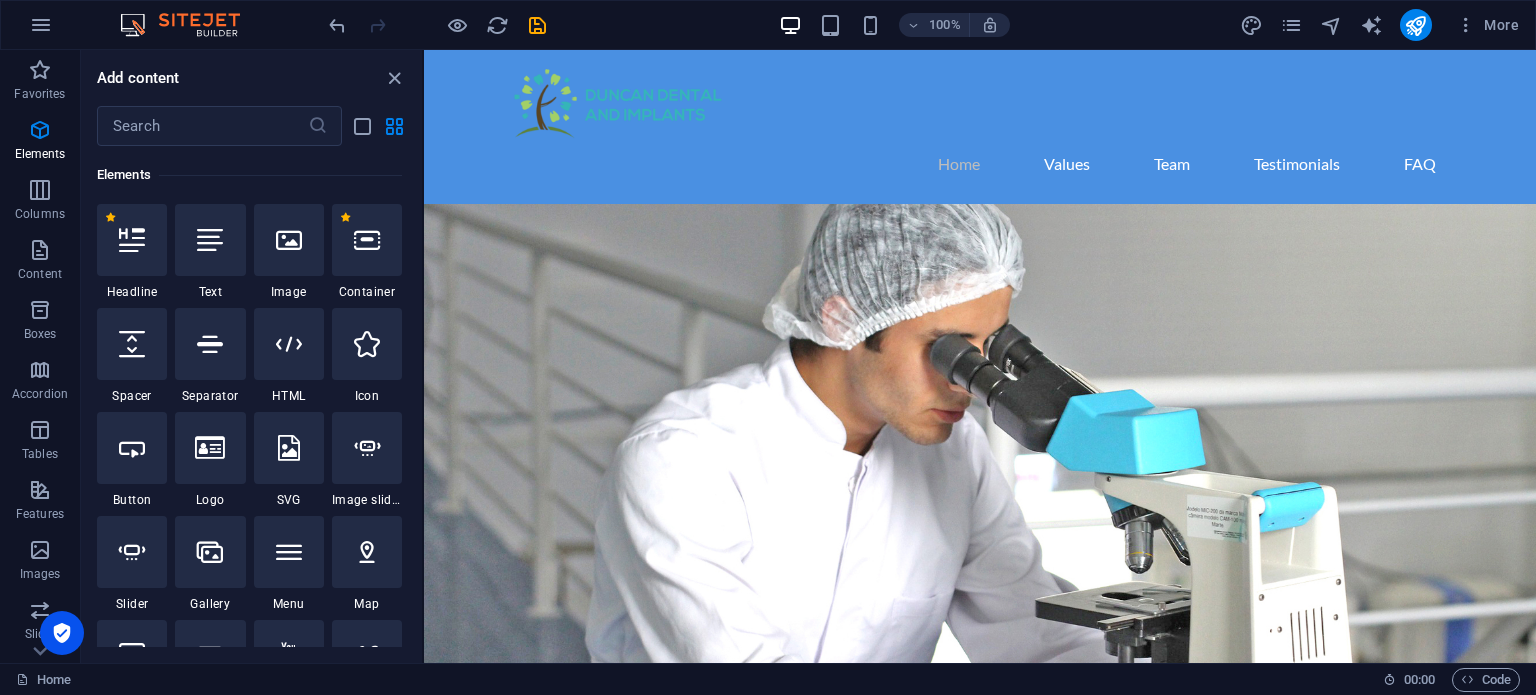 drag, startPoint x: 1848, startPoint y: 73, endPoint x: 1190, endPoint y: 236, distance: 677.8886 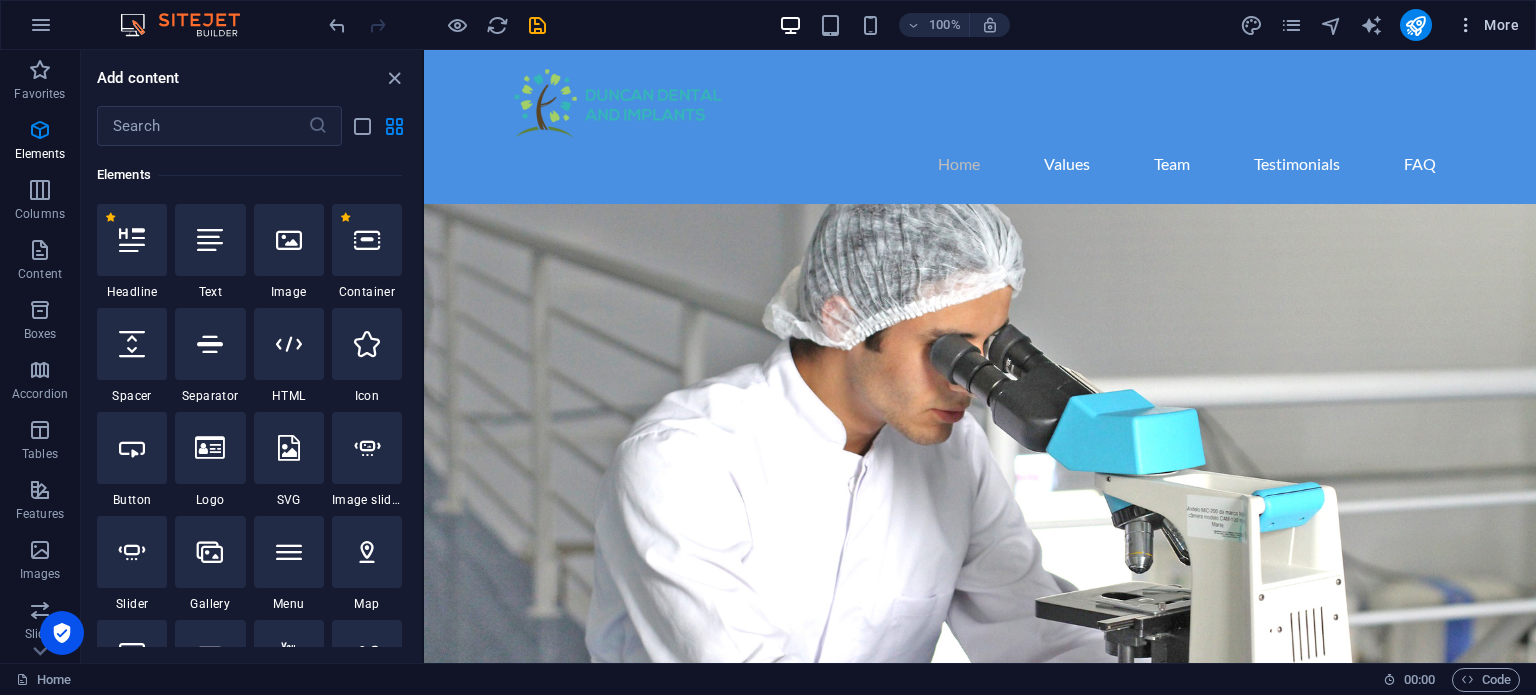 click on "More" at bounding box center [1487, 25] 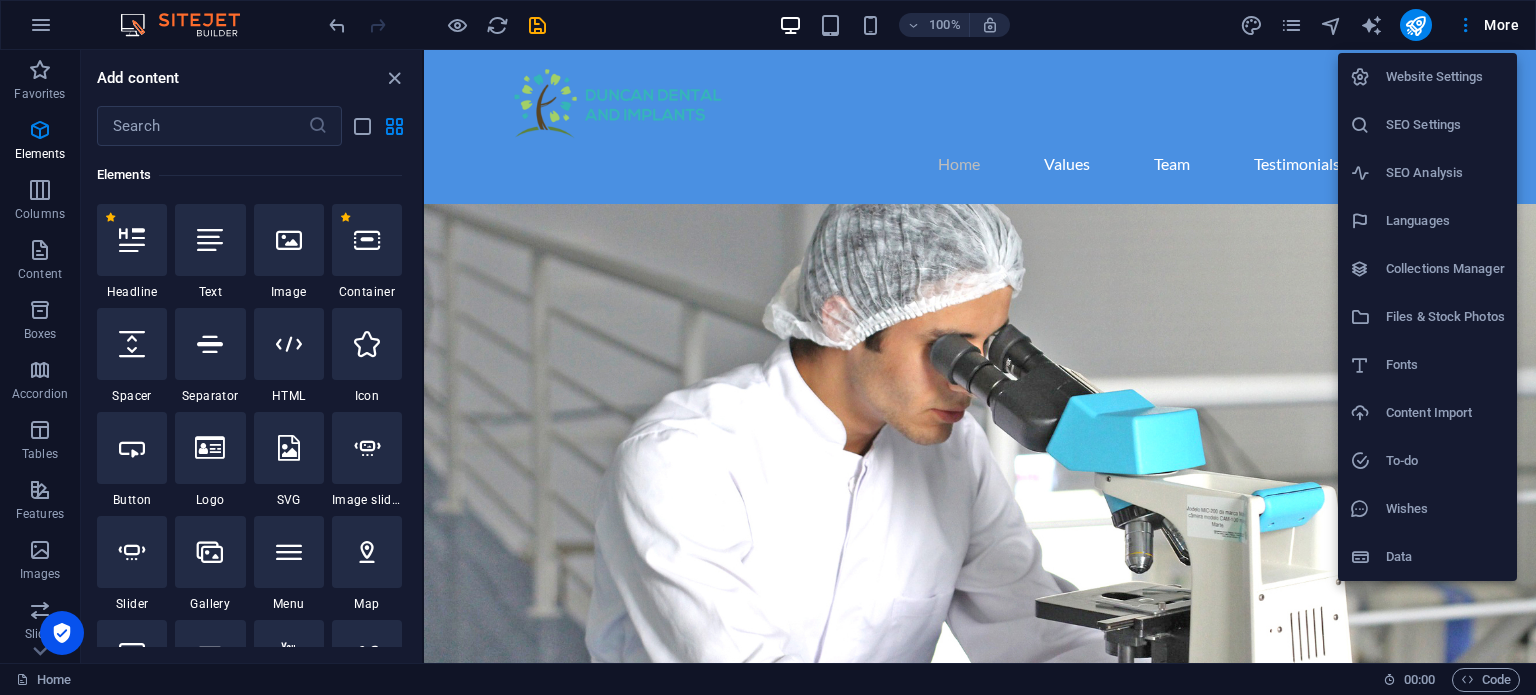 click on "SEO Settings" at bounding box center [1445, 125] 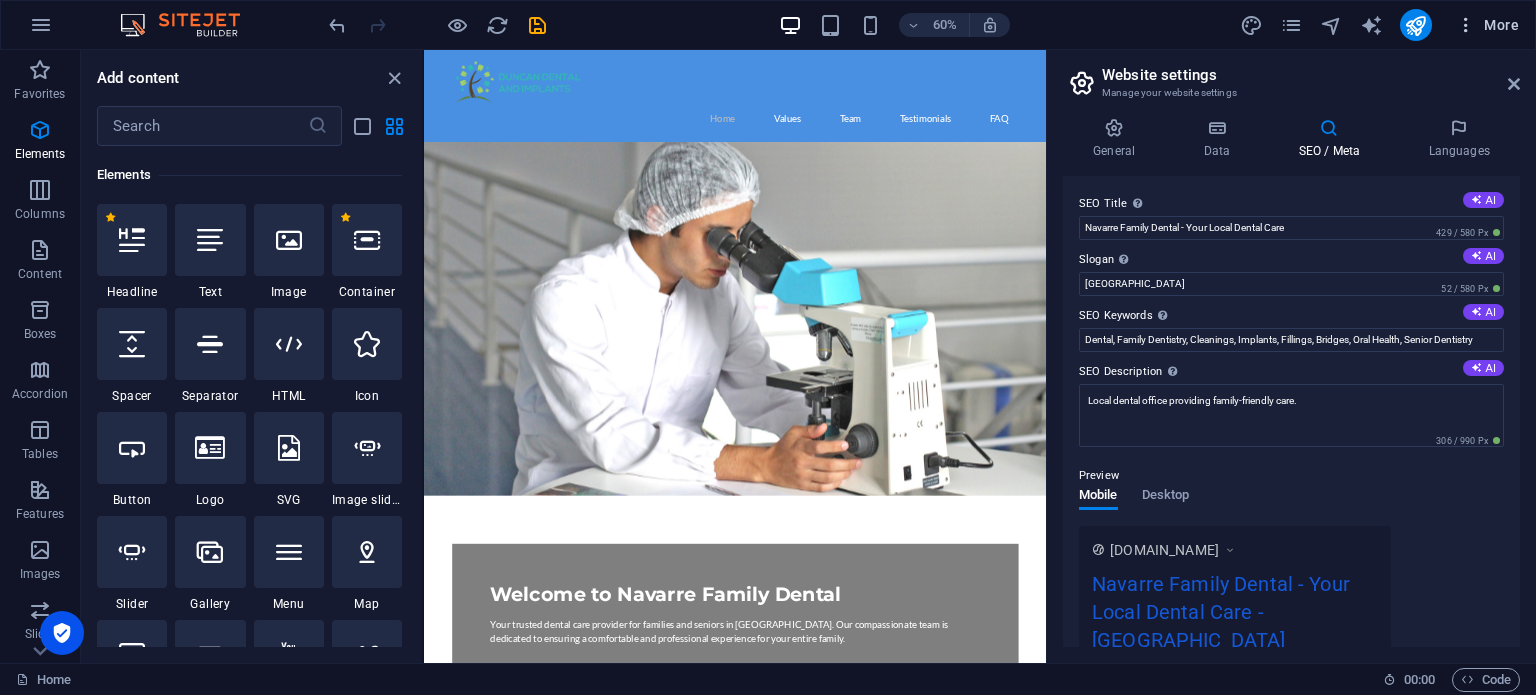 click on "More" at bounding box center [1487, 25] 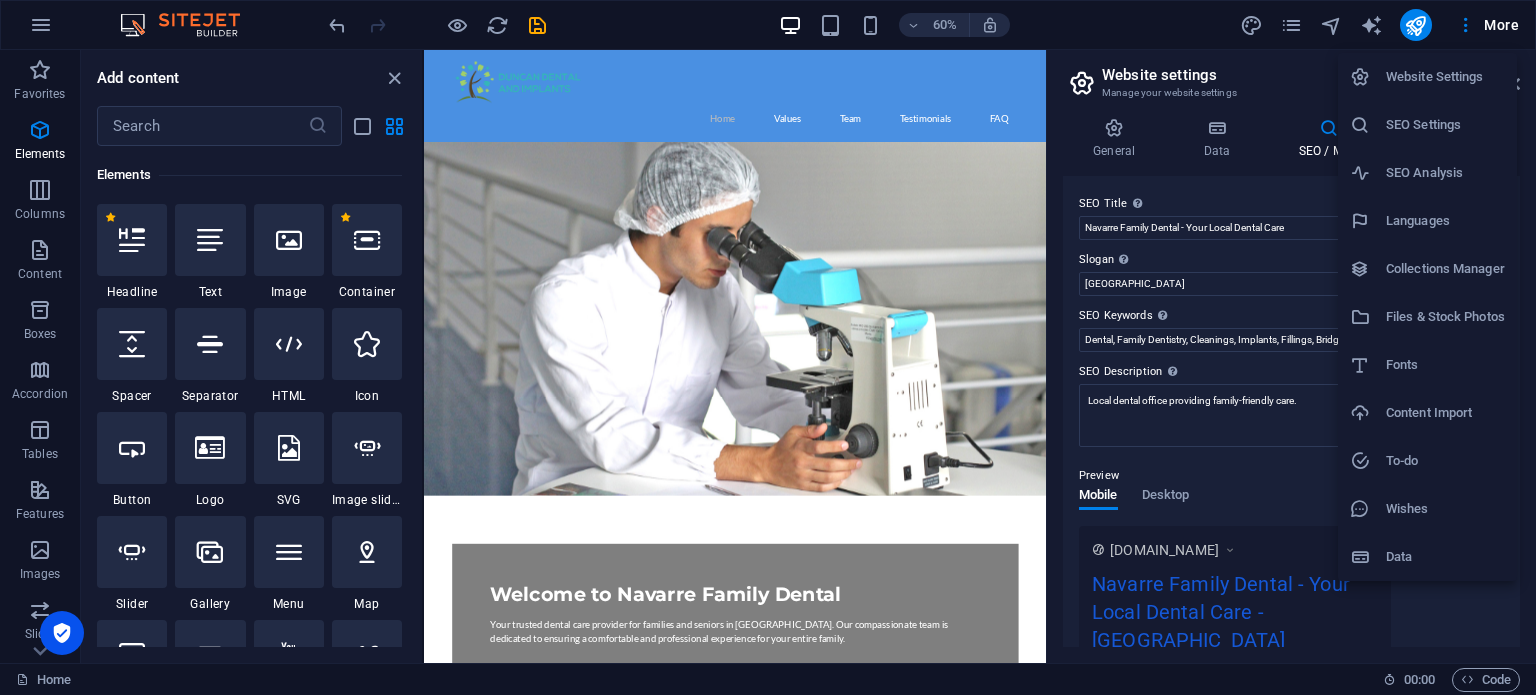 click on "To-do" at bounding box center (1445, 461) 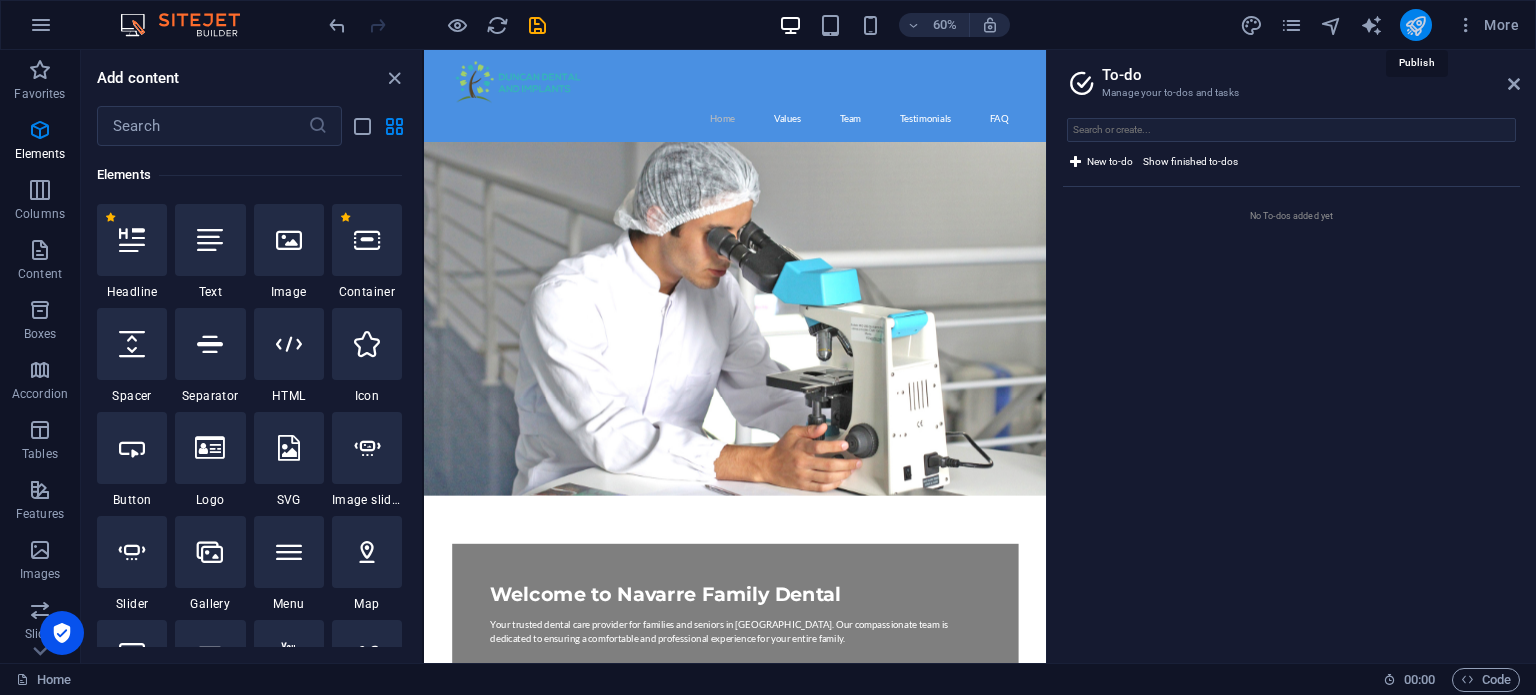 click at bounding box center [1415, 25] 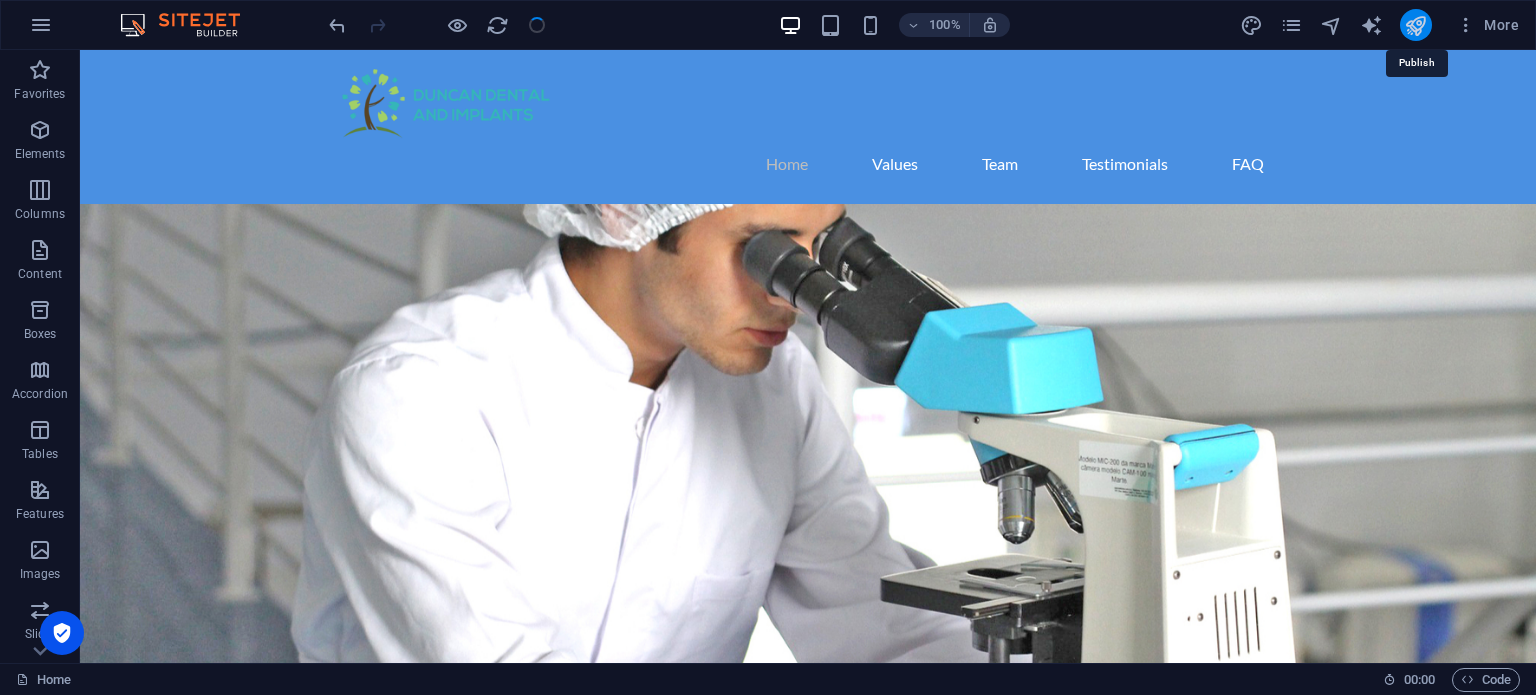 click at bounding box center [1415, 25] 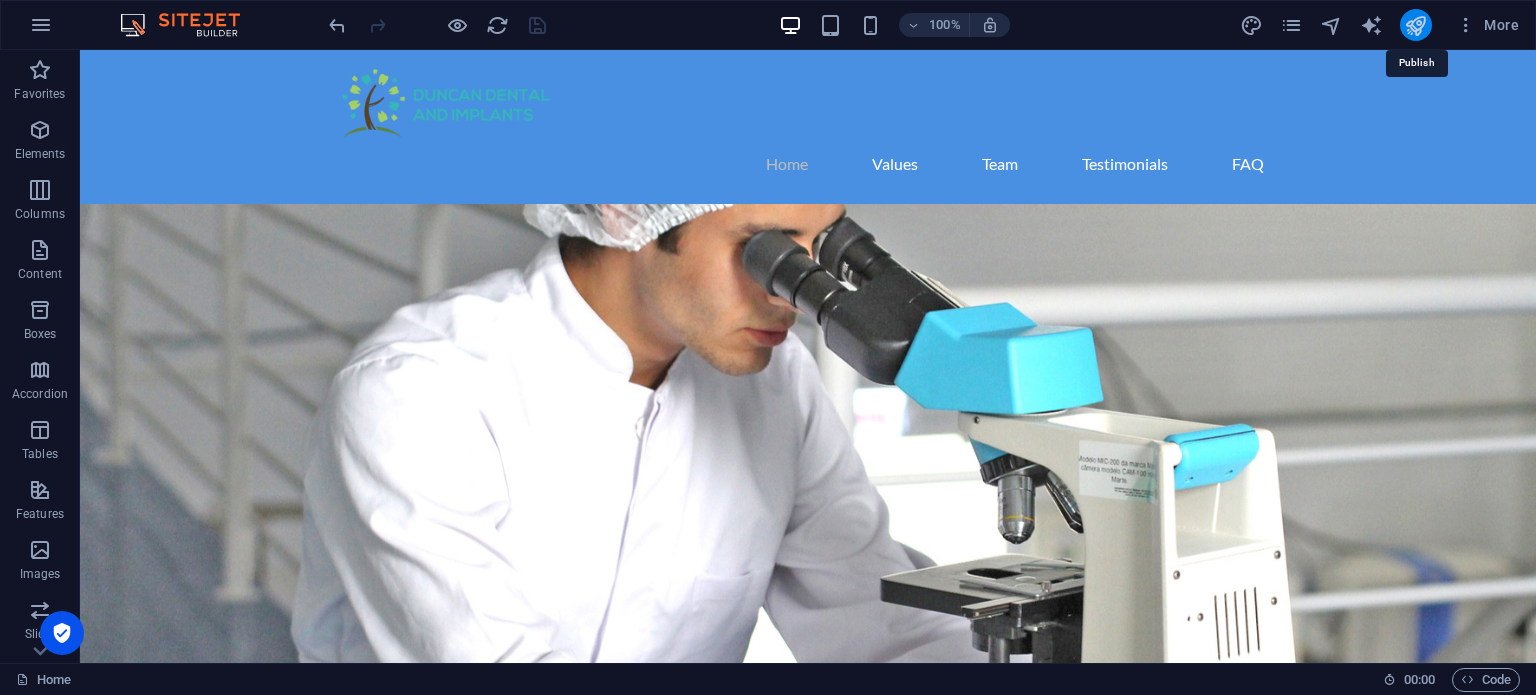 click at bounding box center (1415, 25) 